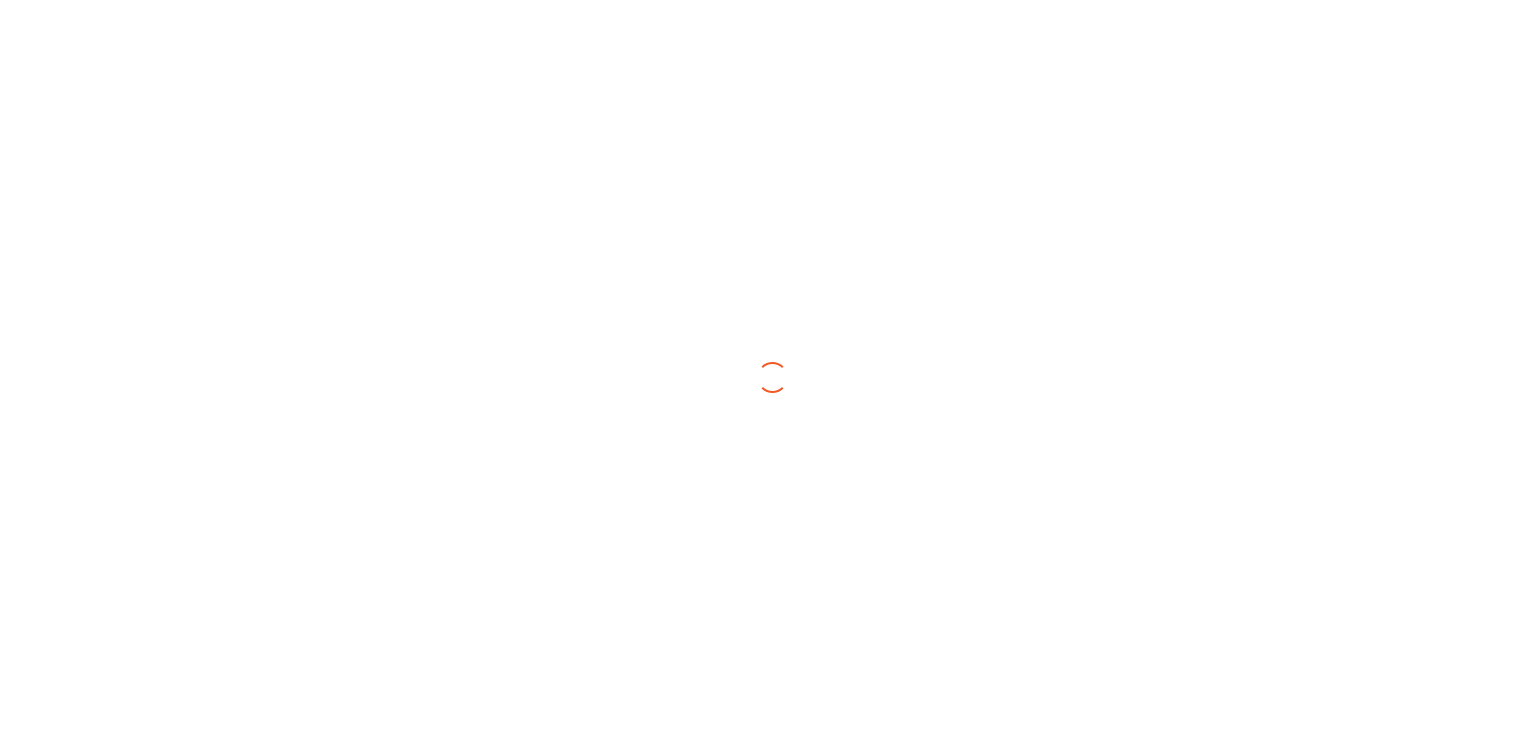 scroll, scrollTop: 0, scrollLeft: 0, axis: both 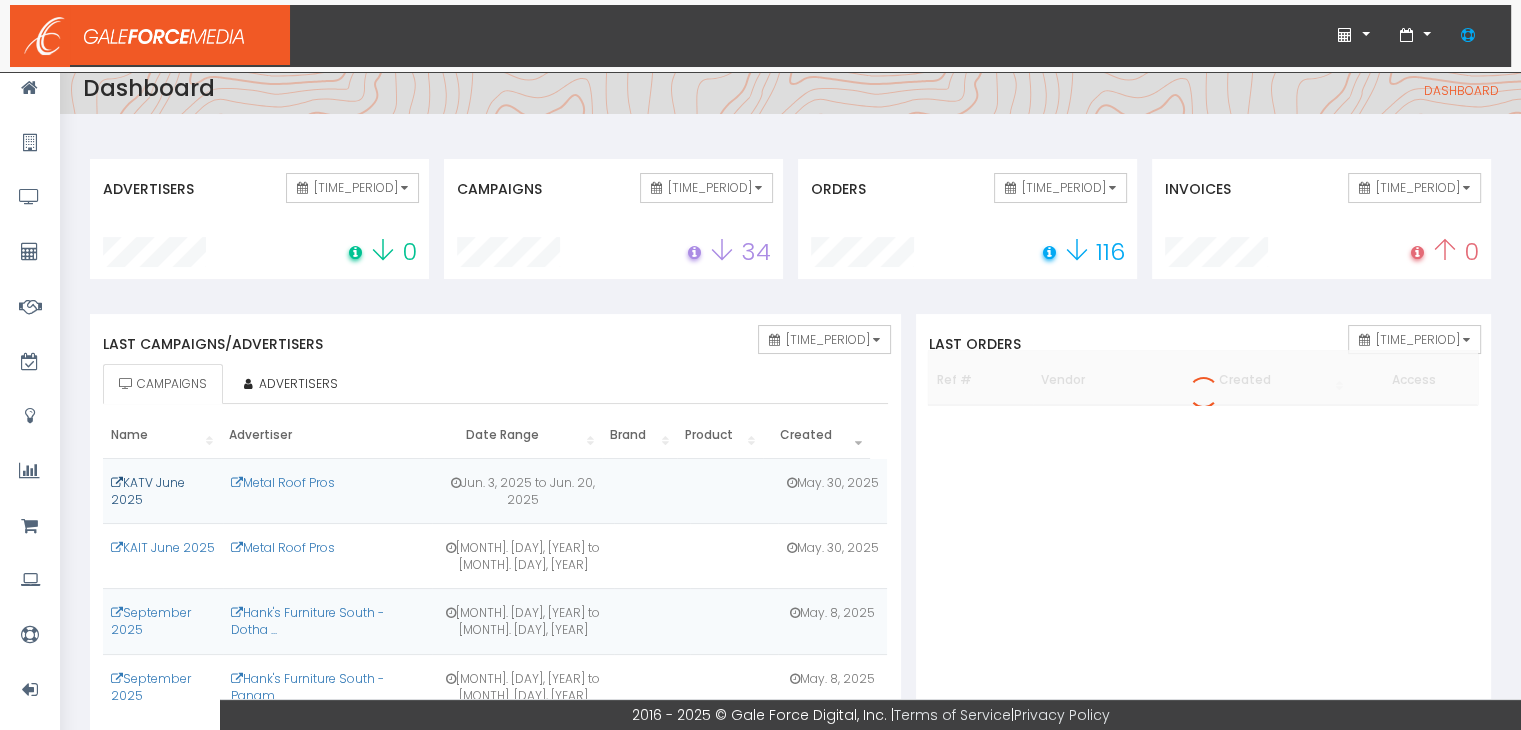 click on "KATV June 2025" at bounding box center (148, 491) 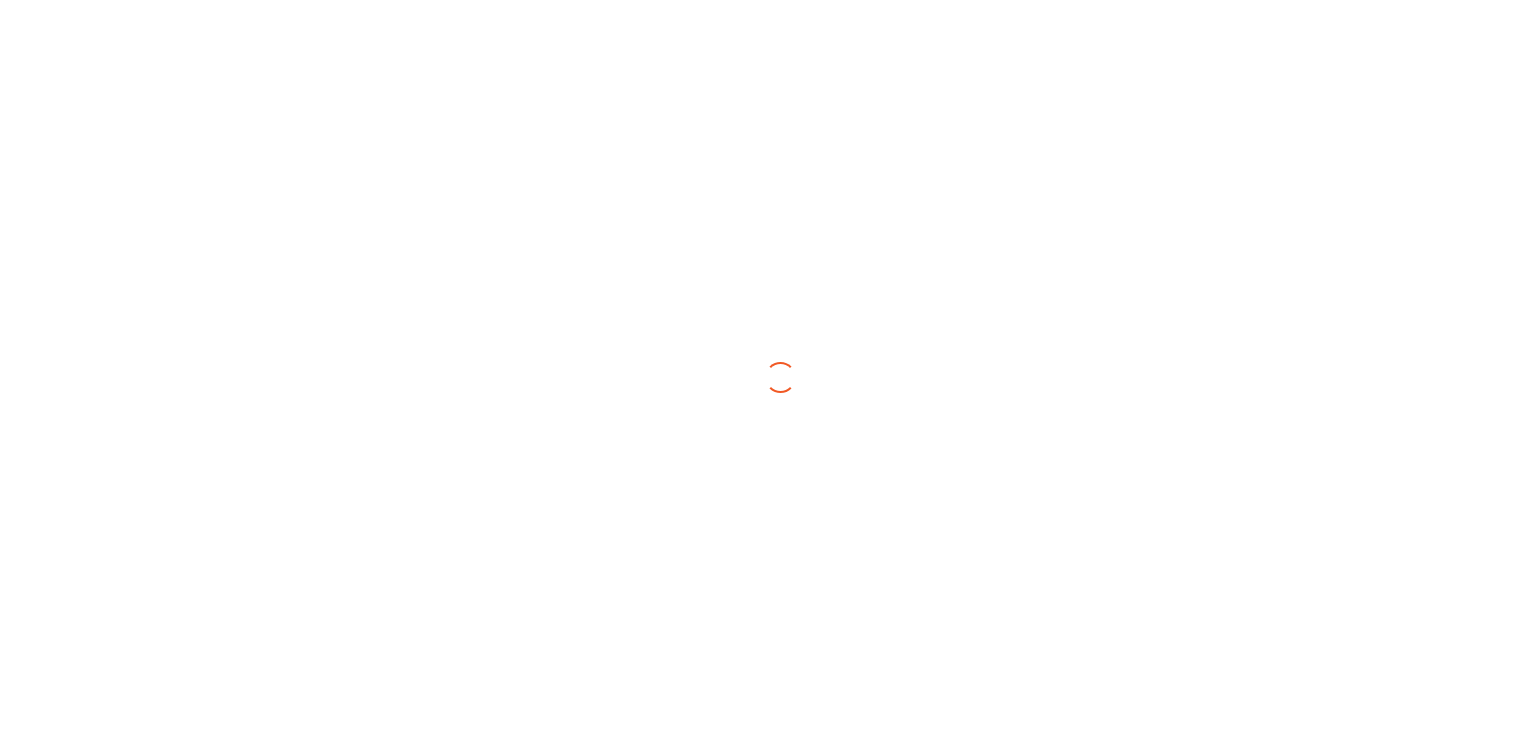 scroll, scrollTop: 0, scrollLeft: 0, axis: both 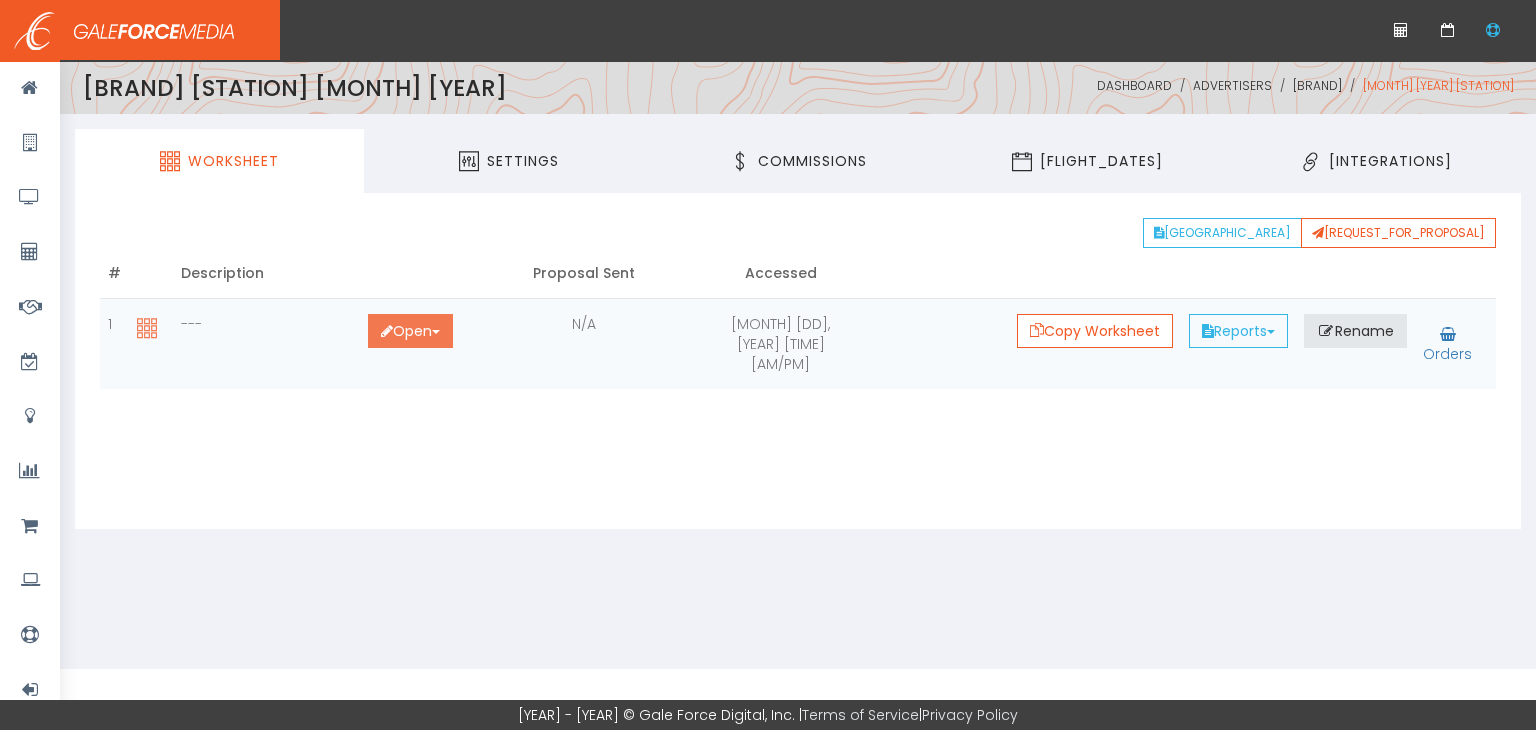 click on "Open
Toggle Dropdown" at bounding box center (410, 331) 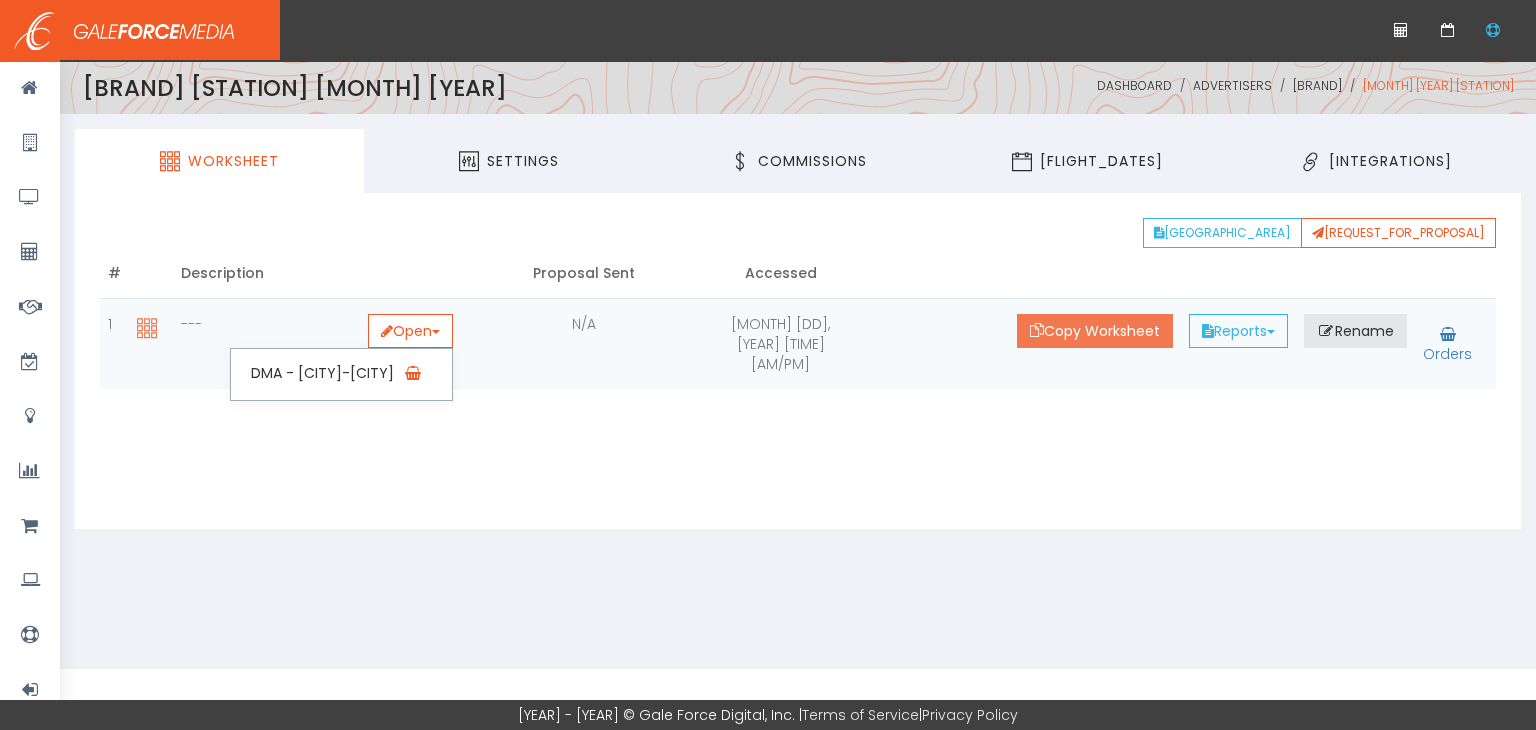 click on "Copy Worksheet" at bounding box center [1095, 331] 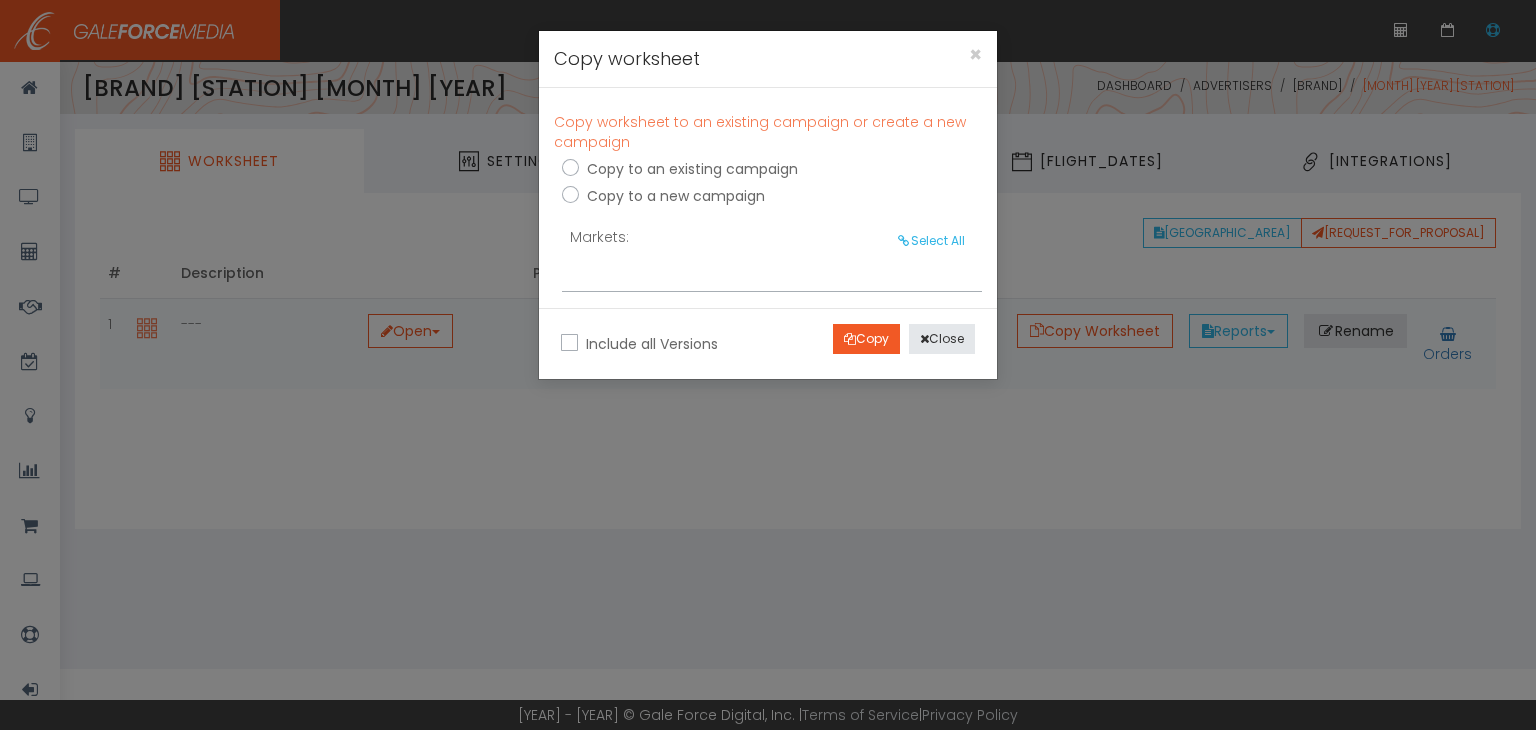 click on "Copy to a new campaign" at bounding box center [690, 169] 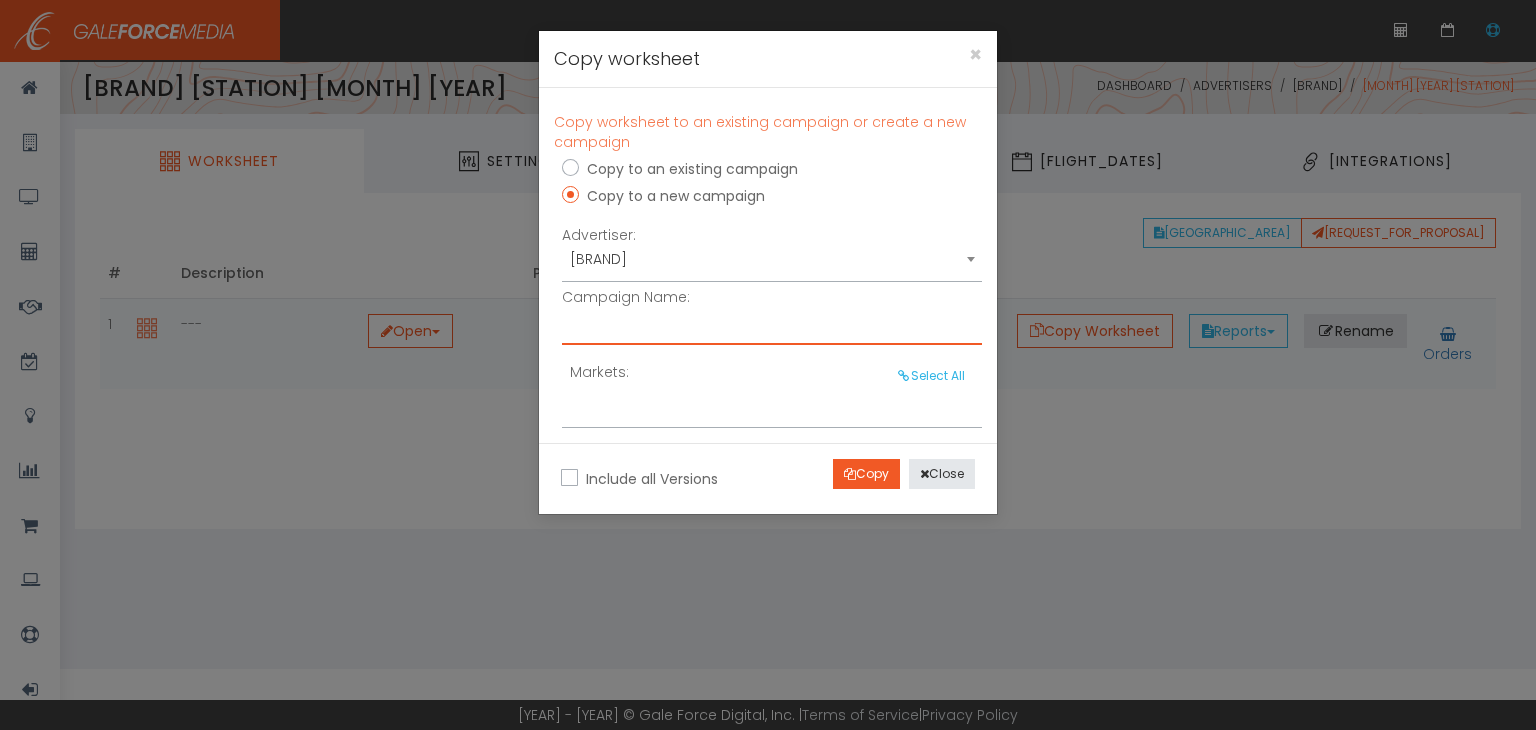click at bounding box center (772, 326) 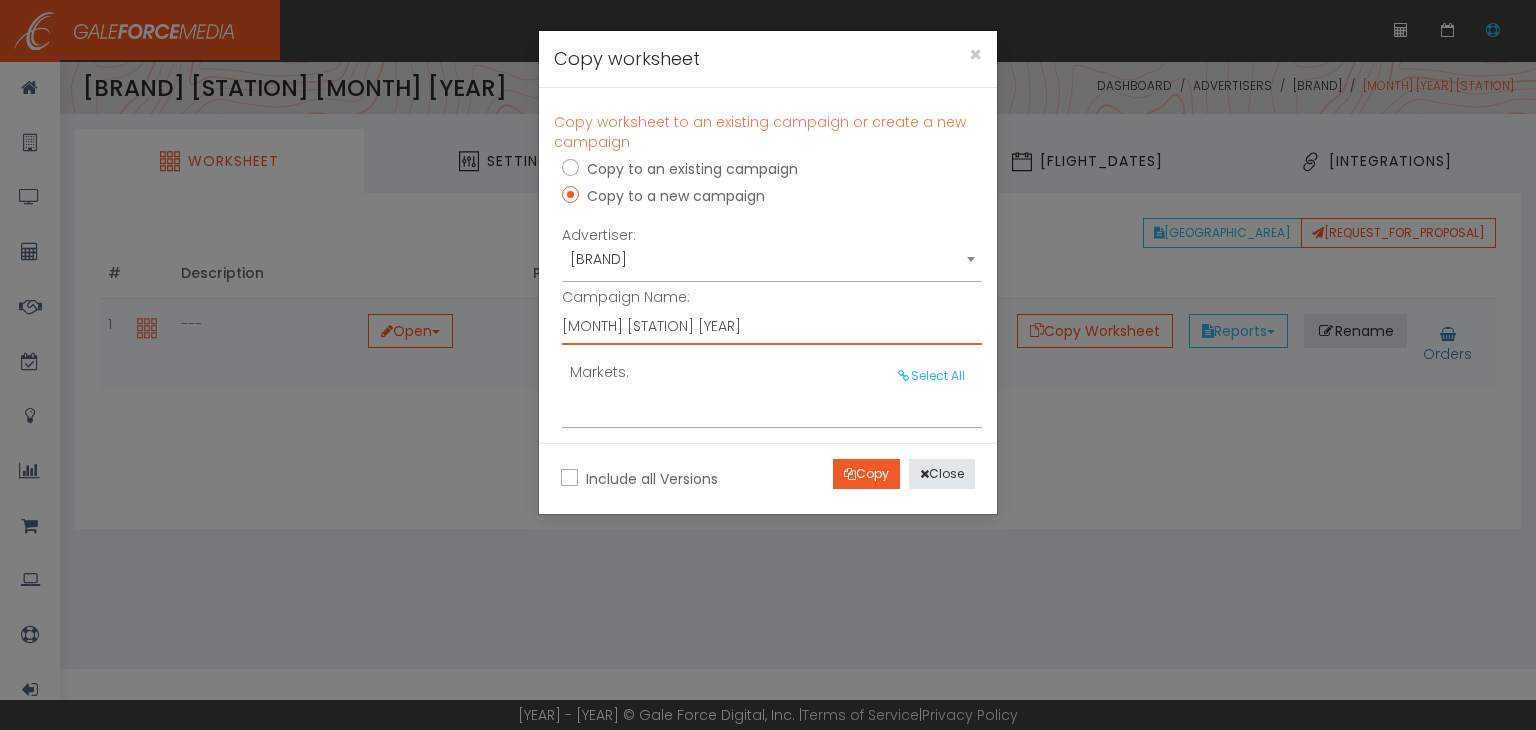 type on "[MONTH] [STATION] [YEAR]" 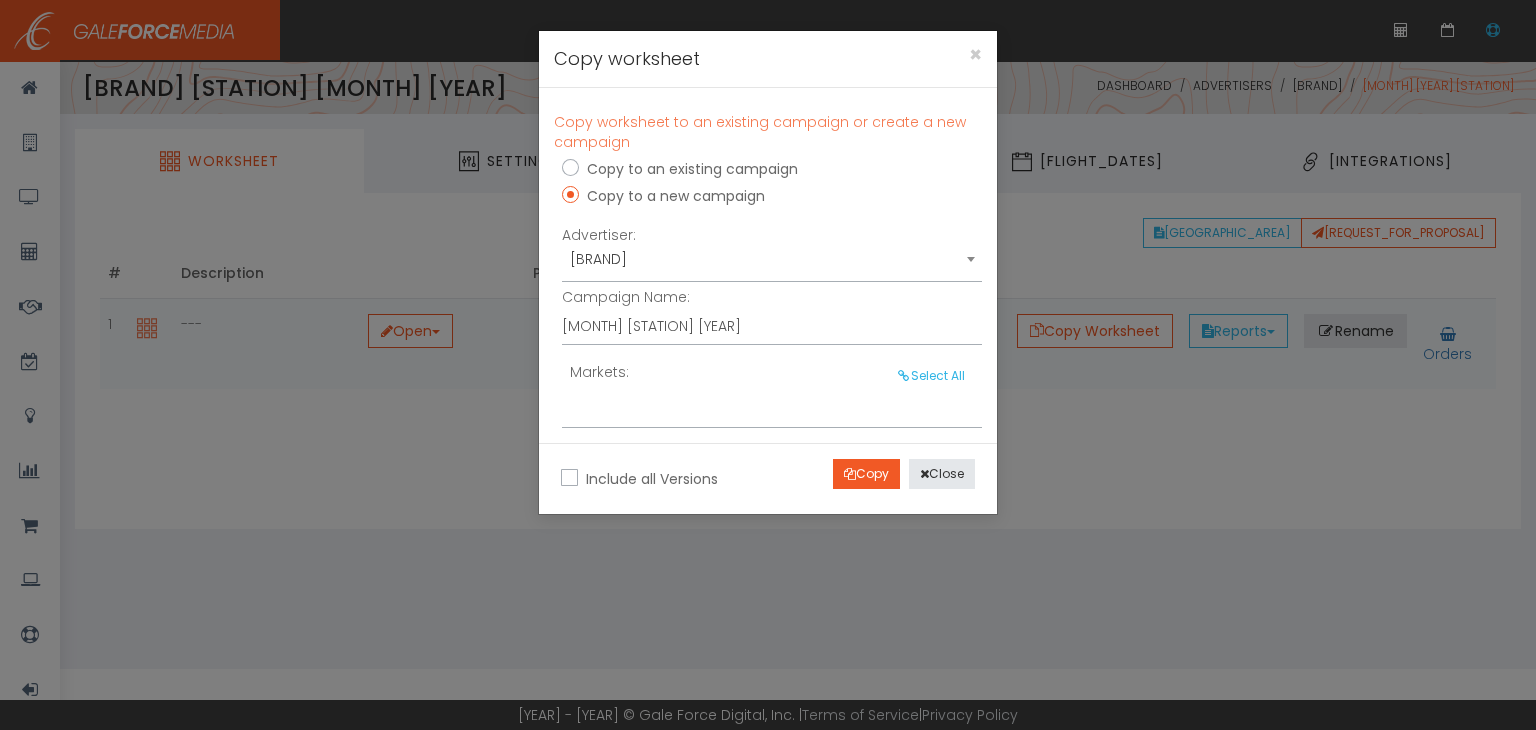 click at bounding box center (772, 402) 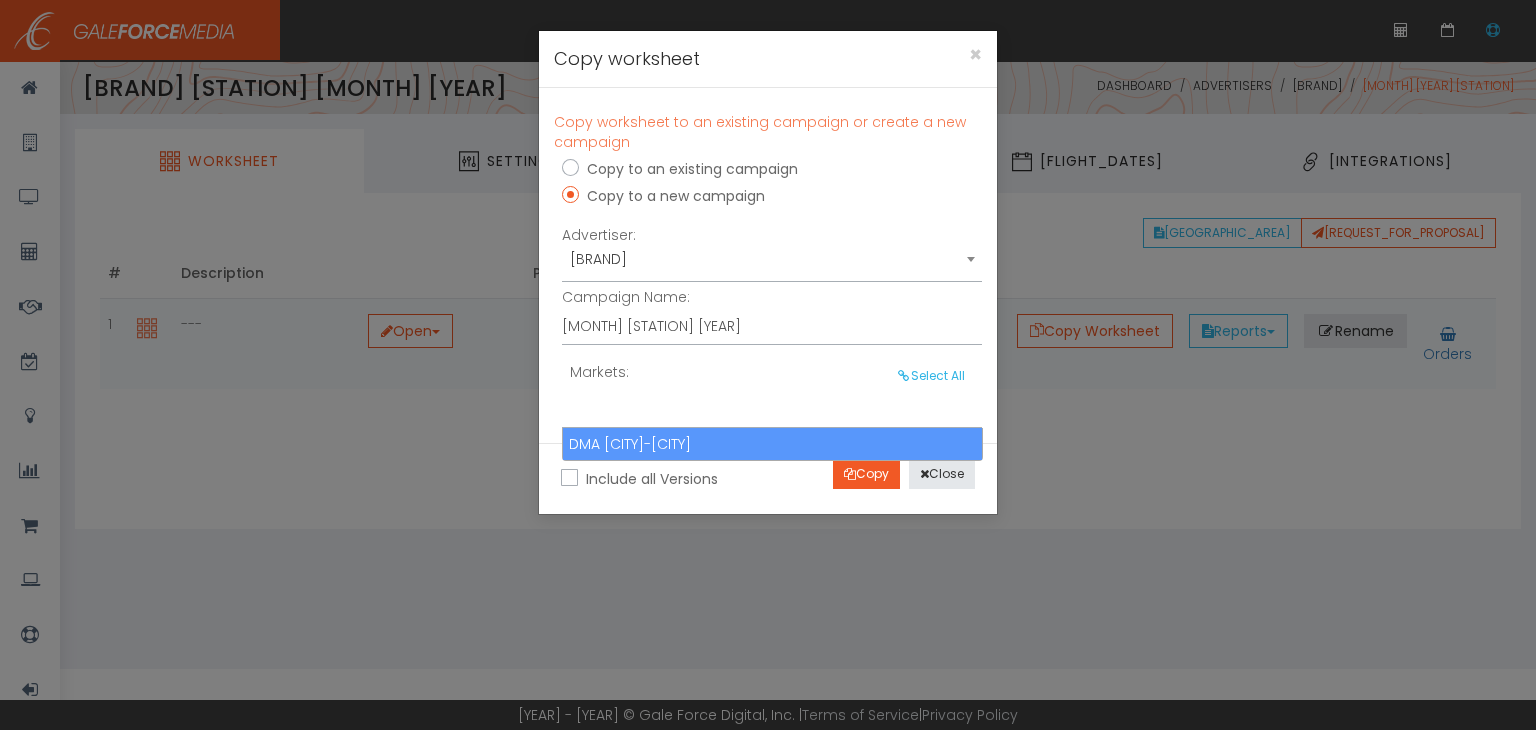 click on "DMA [CITY]-[CITY]" at bounding box center [772, 444] 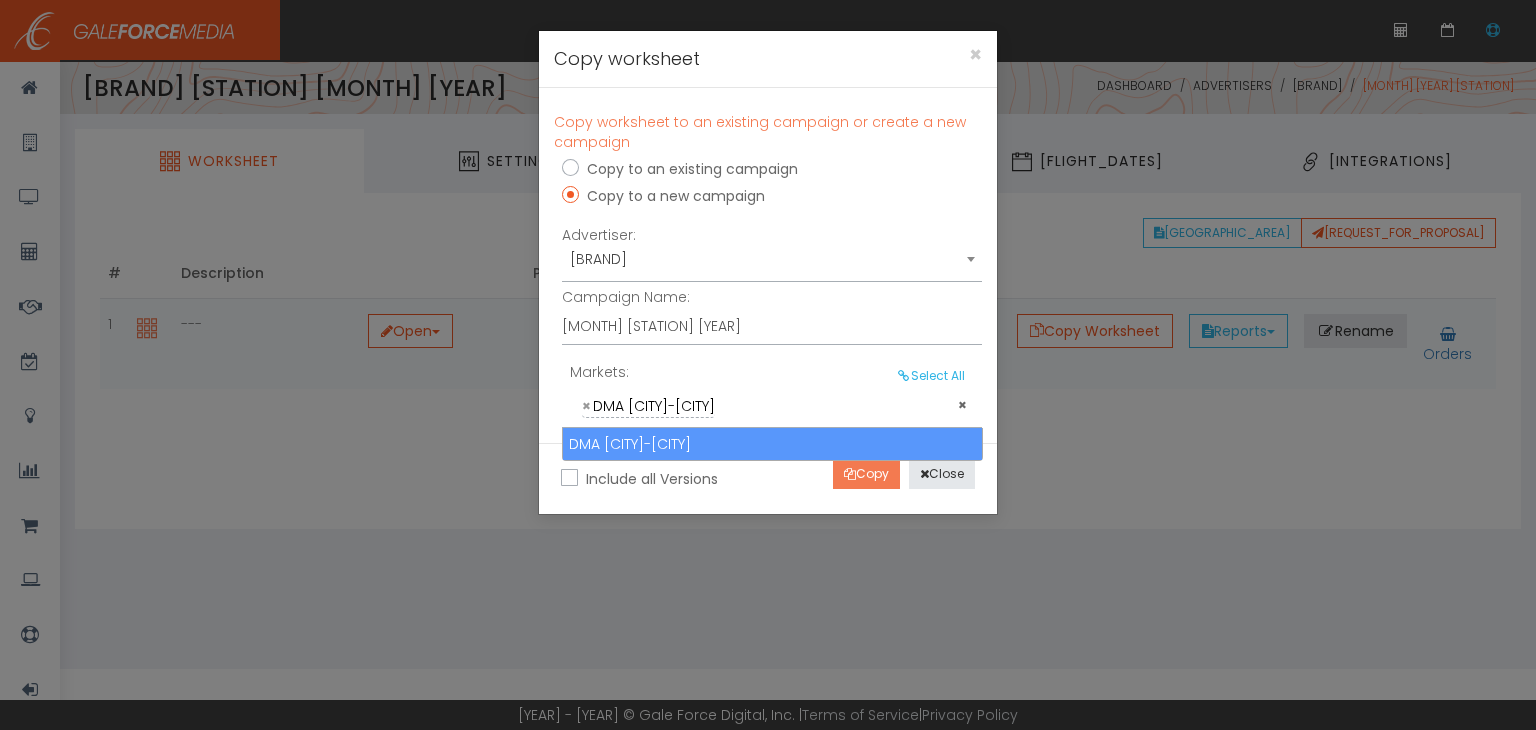 click on "Copy" at bounding box center [866, 474] 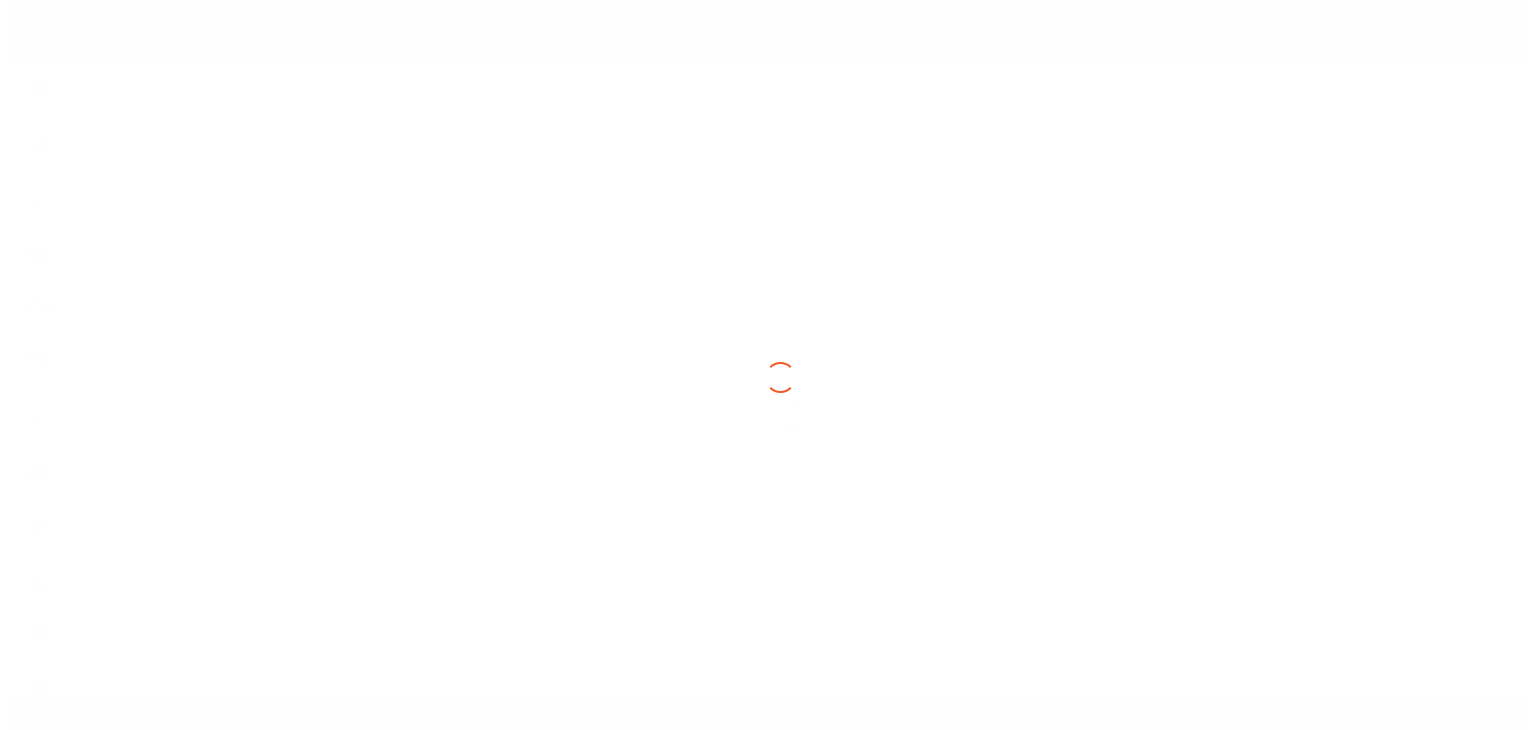 scroll, scrollTop: 0, scrollLeft: 0, axis: both 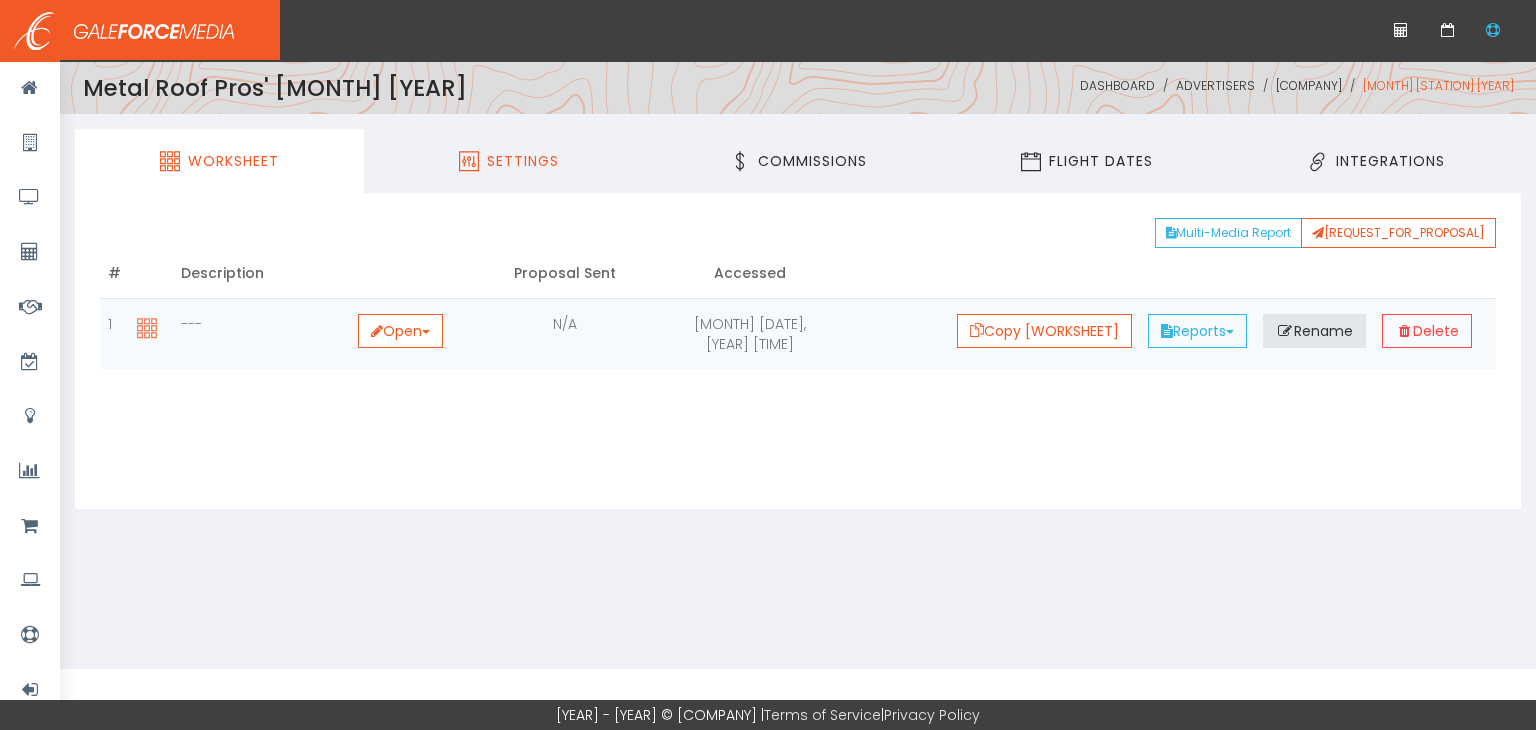 click on "Settings" at bounding box center [508, 161] 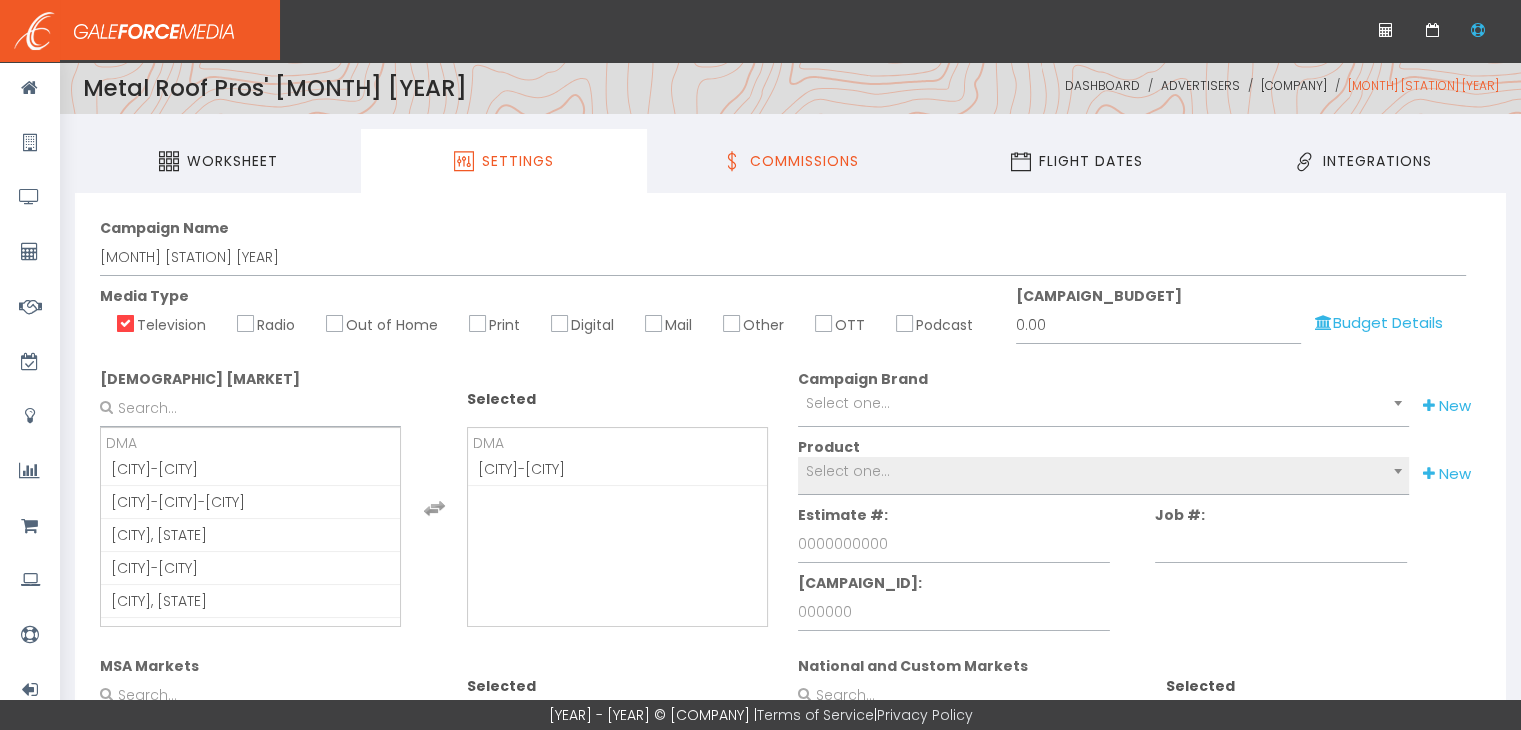 click on "Commissions" at bounding box center [790, 161] 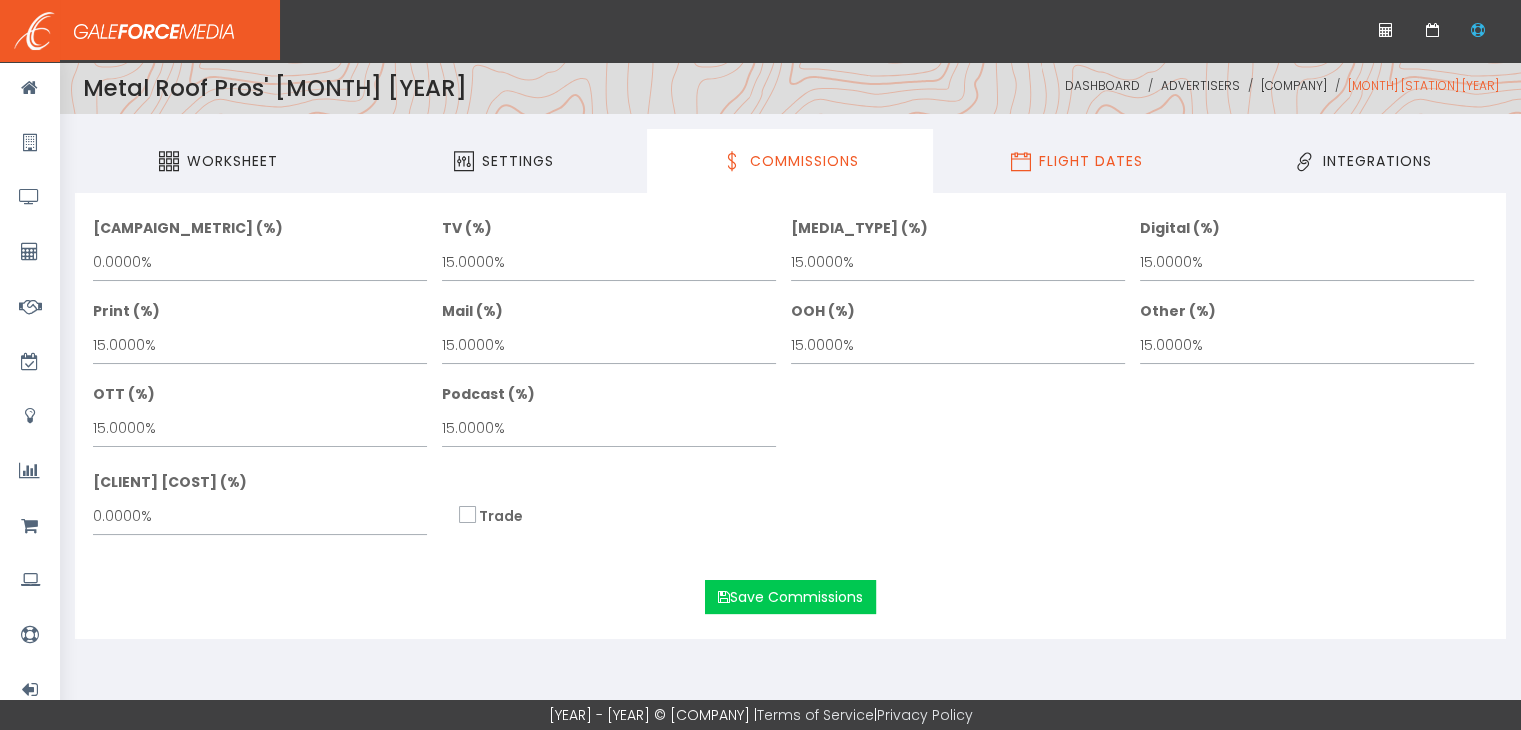 click on "[FLIGHT_DATES]" at bounding box center [1077, 161] 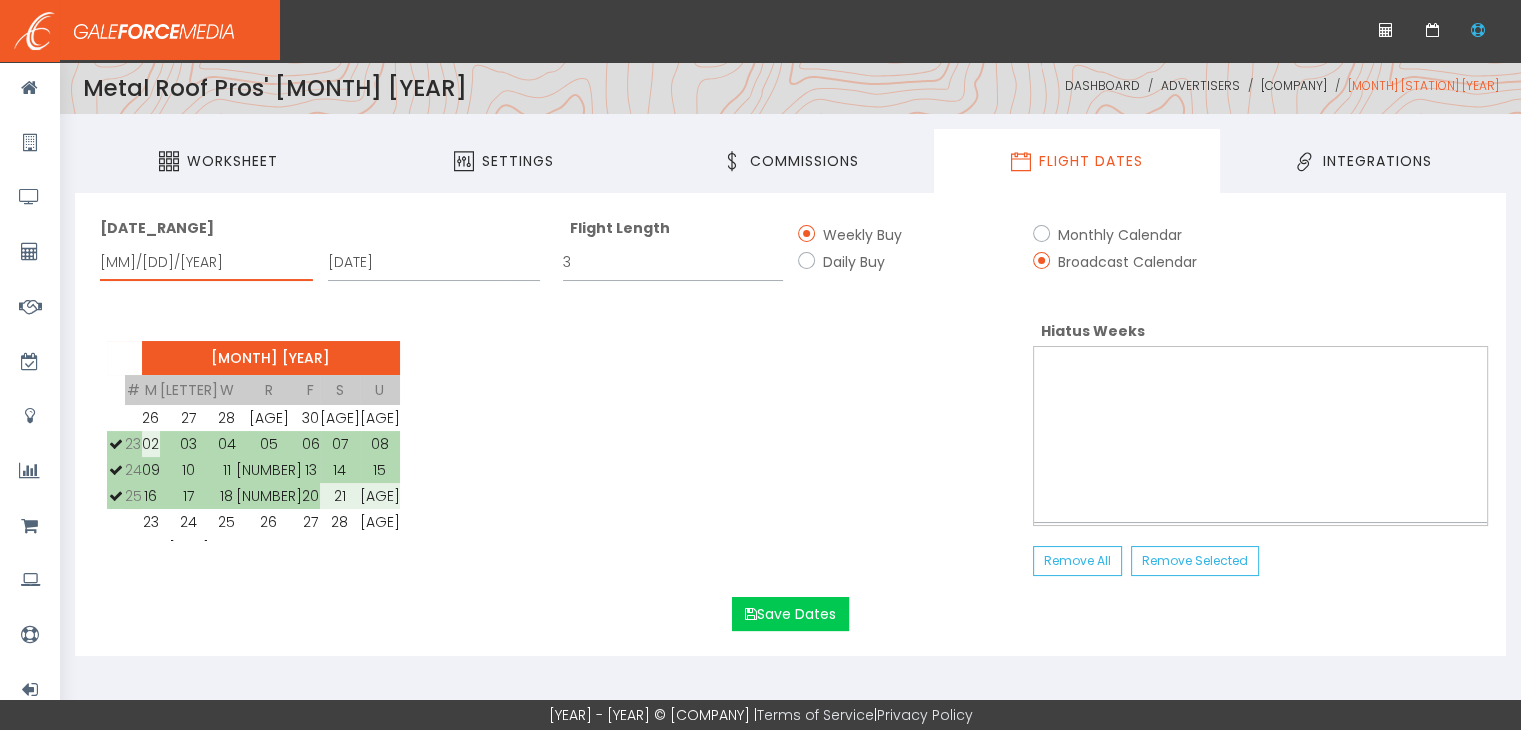 click on "06/03/2025" at bounding box center [206, 262] 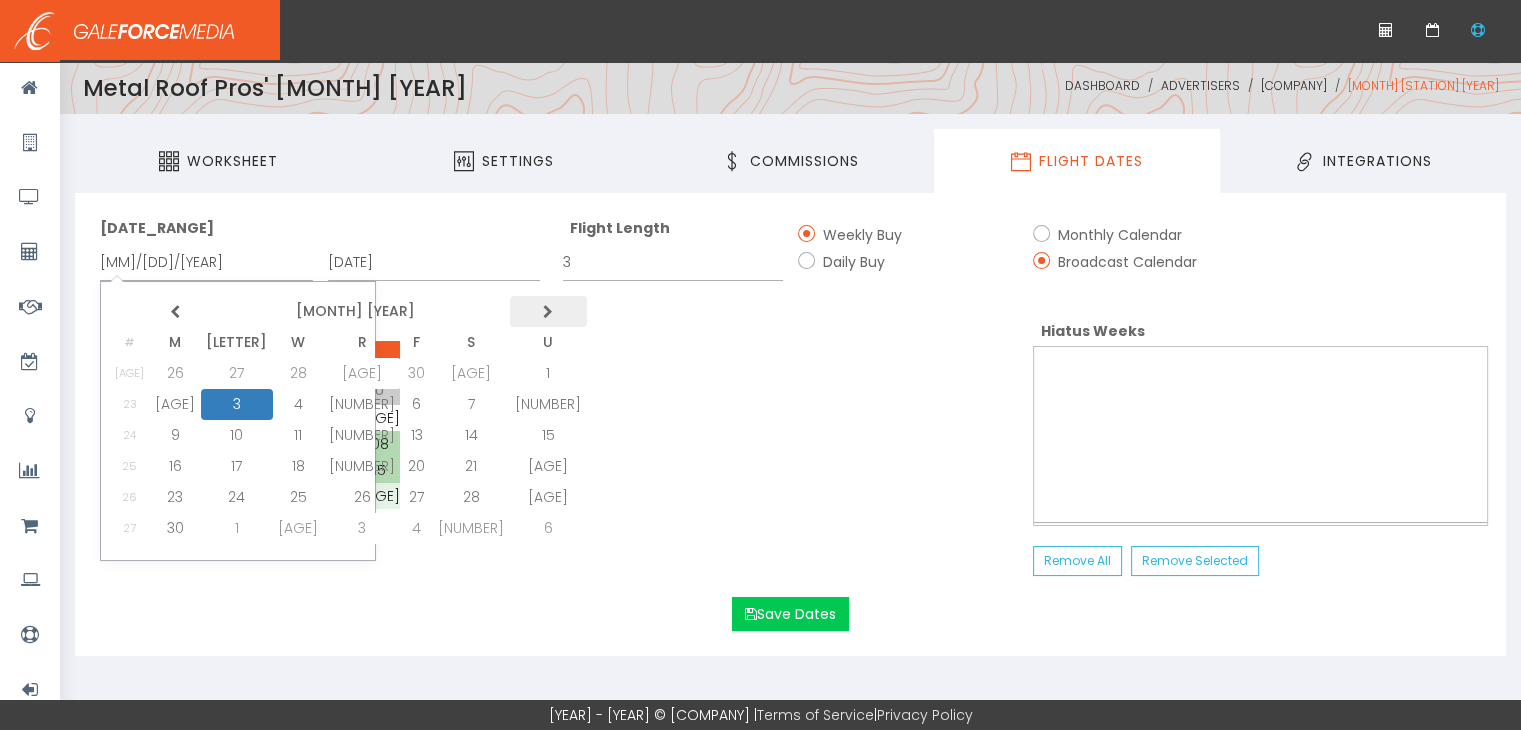 click at bounding box center [548, 312] 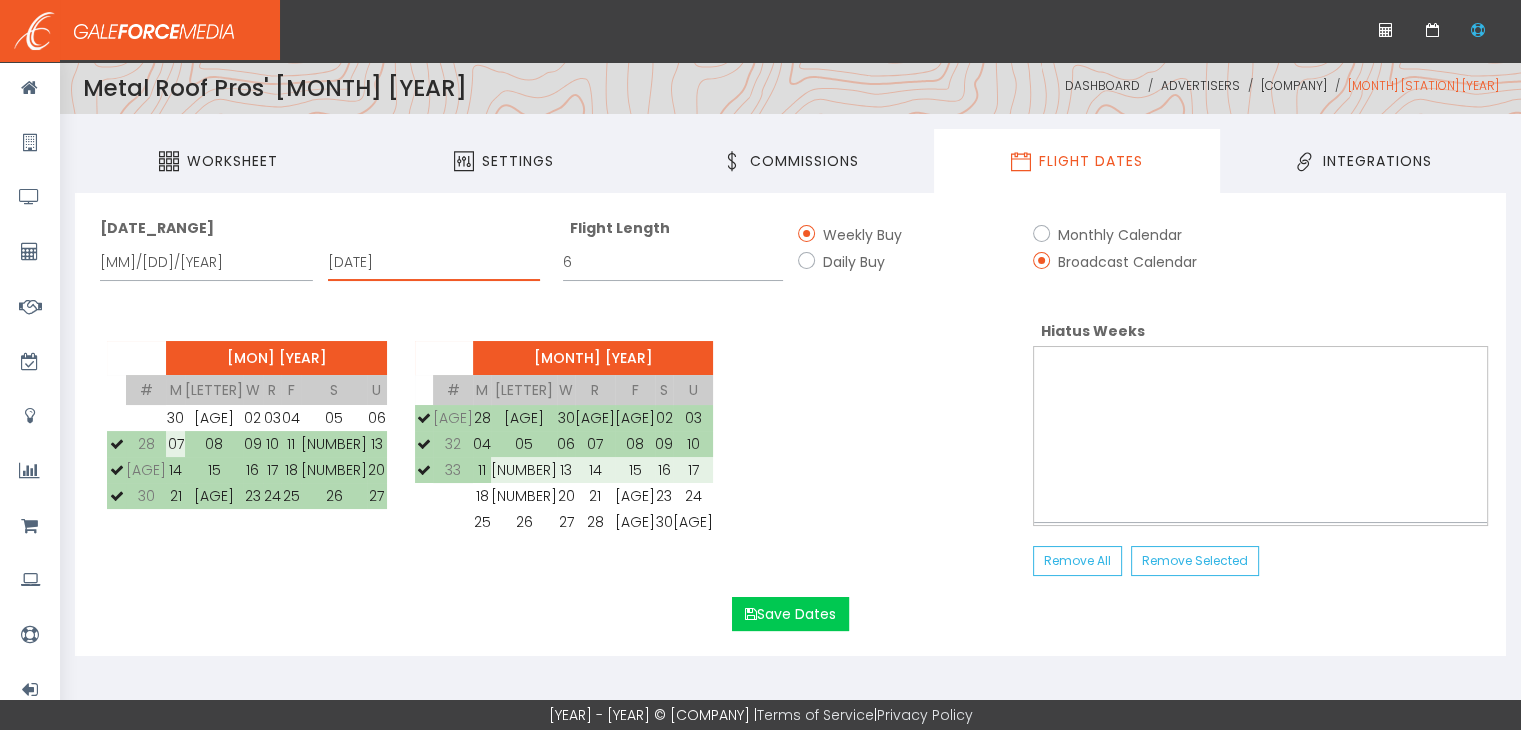 click on "[MM]/[DD]/[YYYY]" at bounding box center [434, 262] 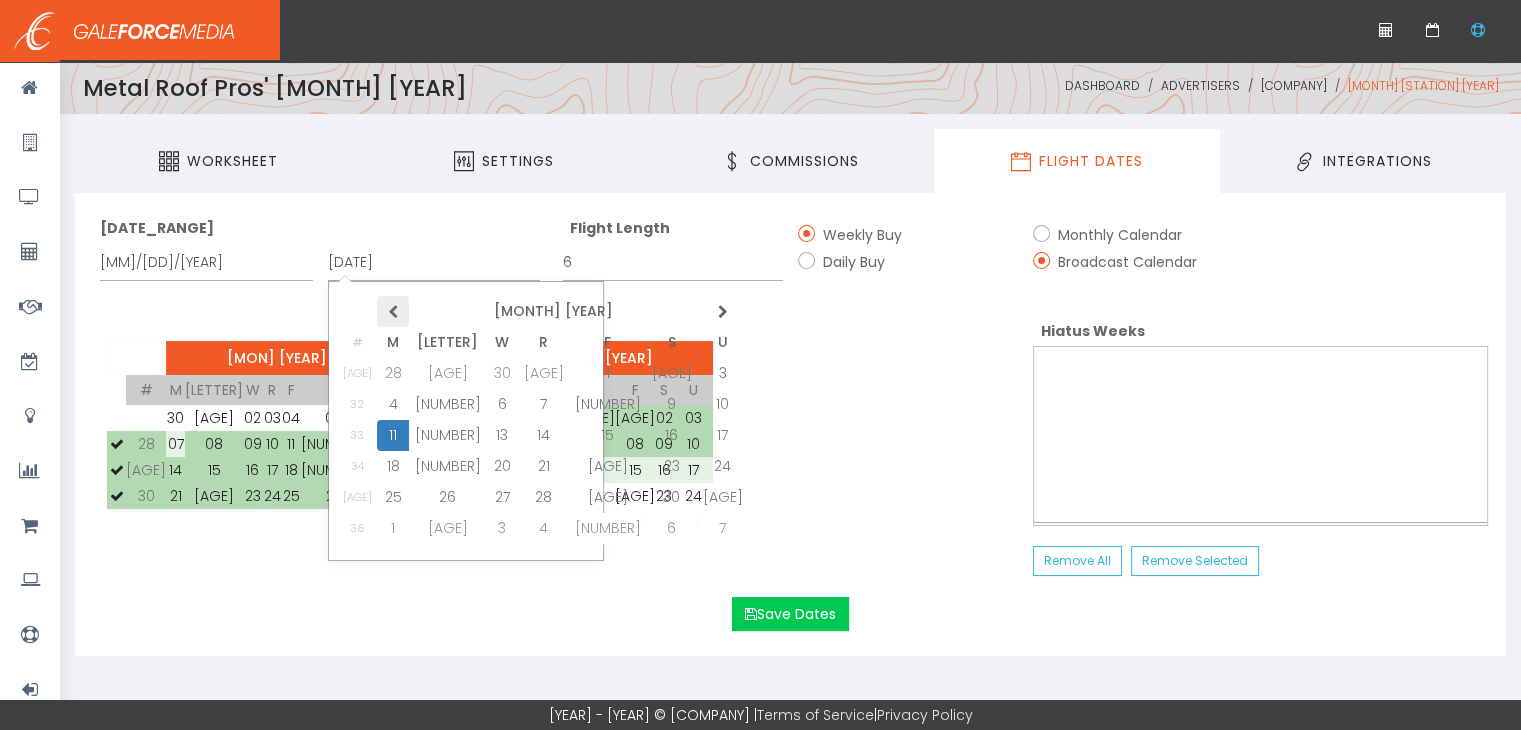 click at bounding box center (0, 0) 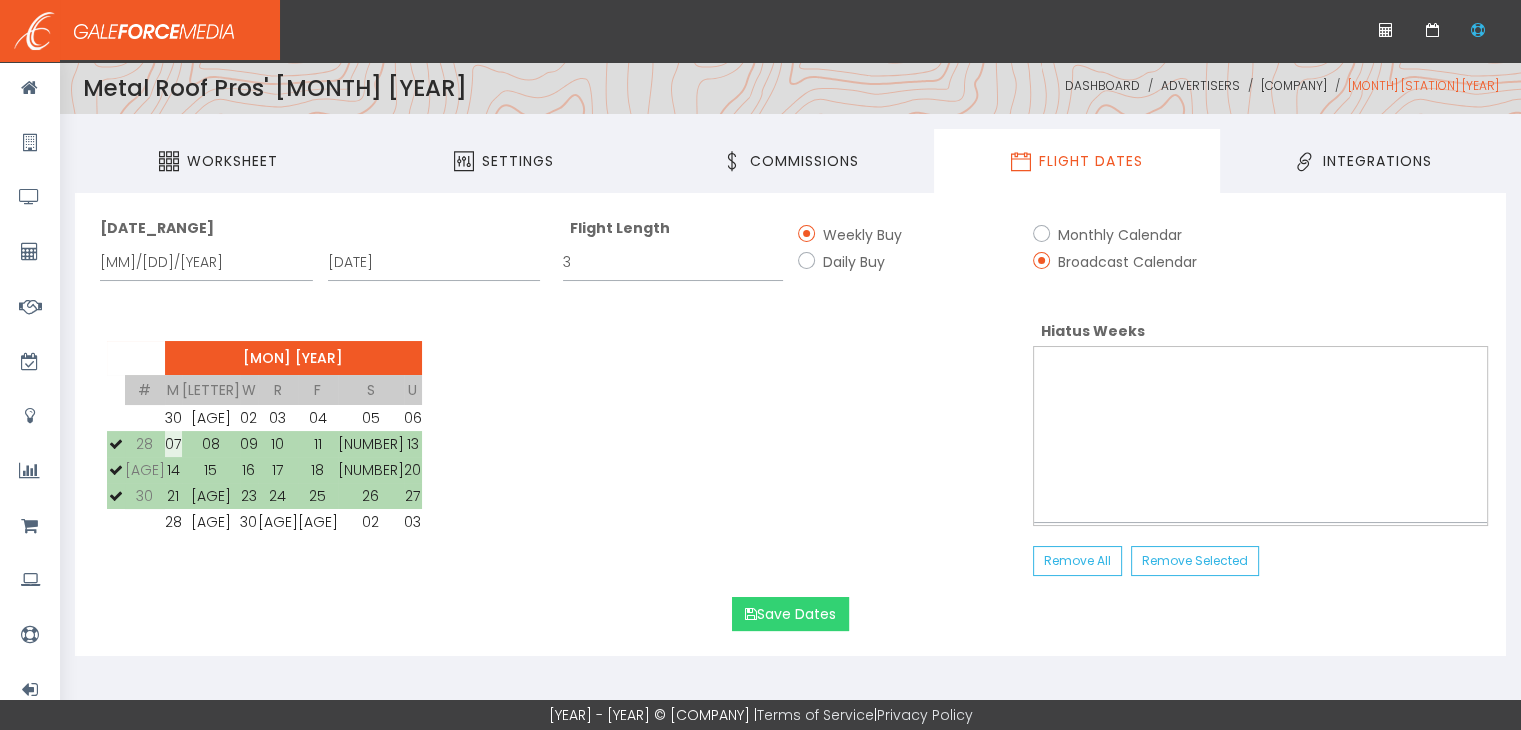 click on "Save Dates" at bounding box center (790, 614) 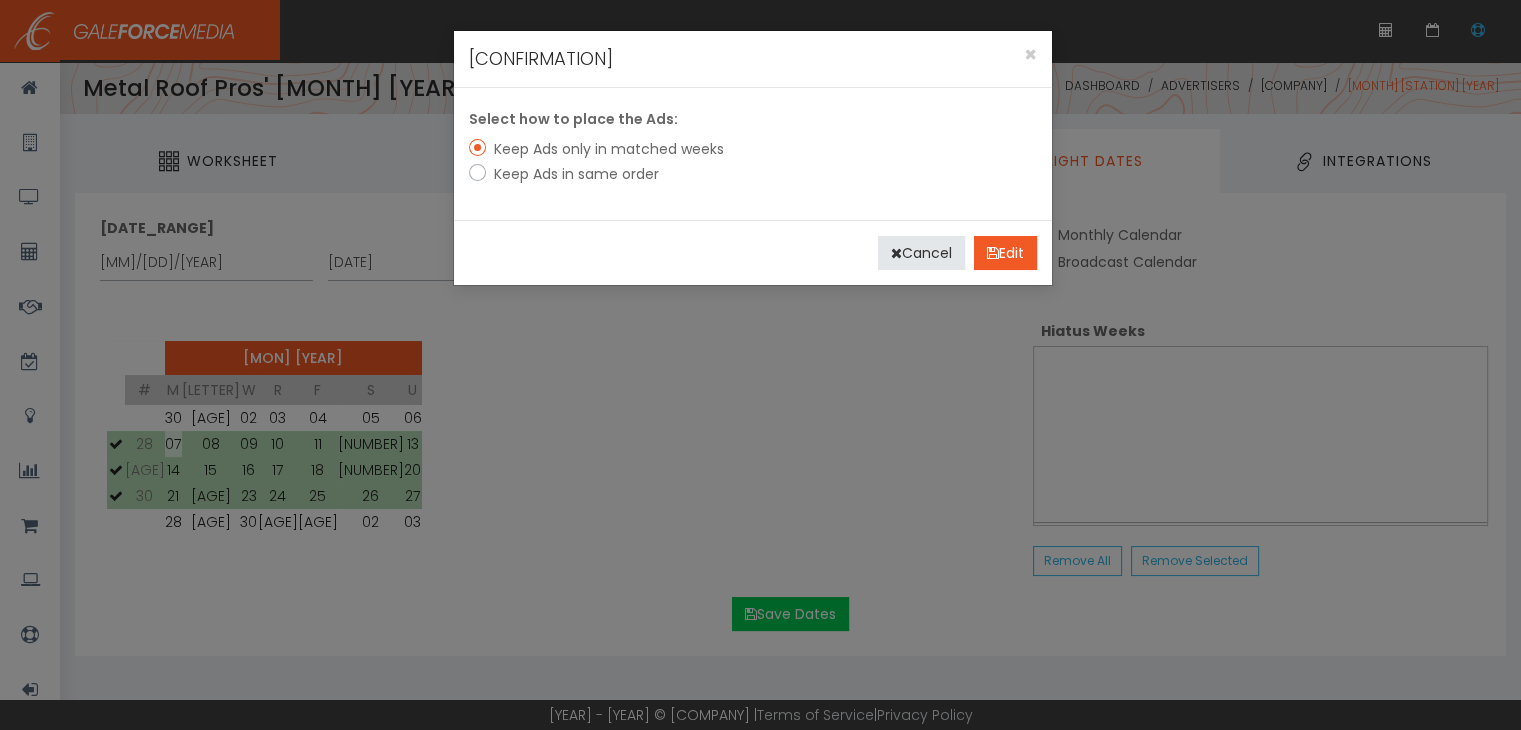 click on "Select how to place the Ads:
Keep Ads only in matched weeks
Keep Ads in same order" at bounding box center [753, 151] 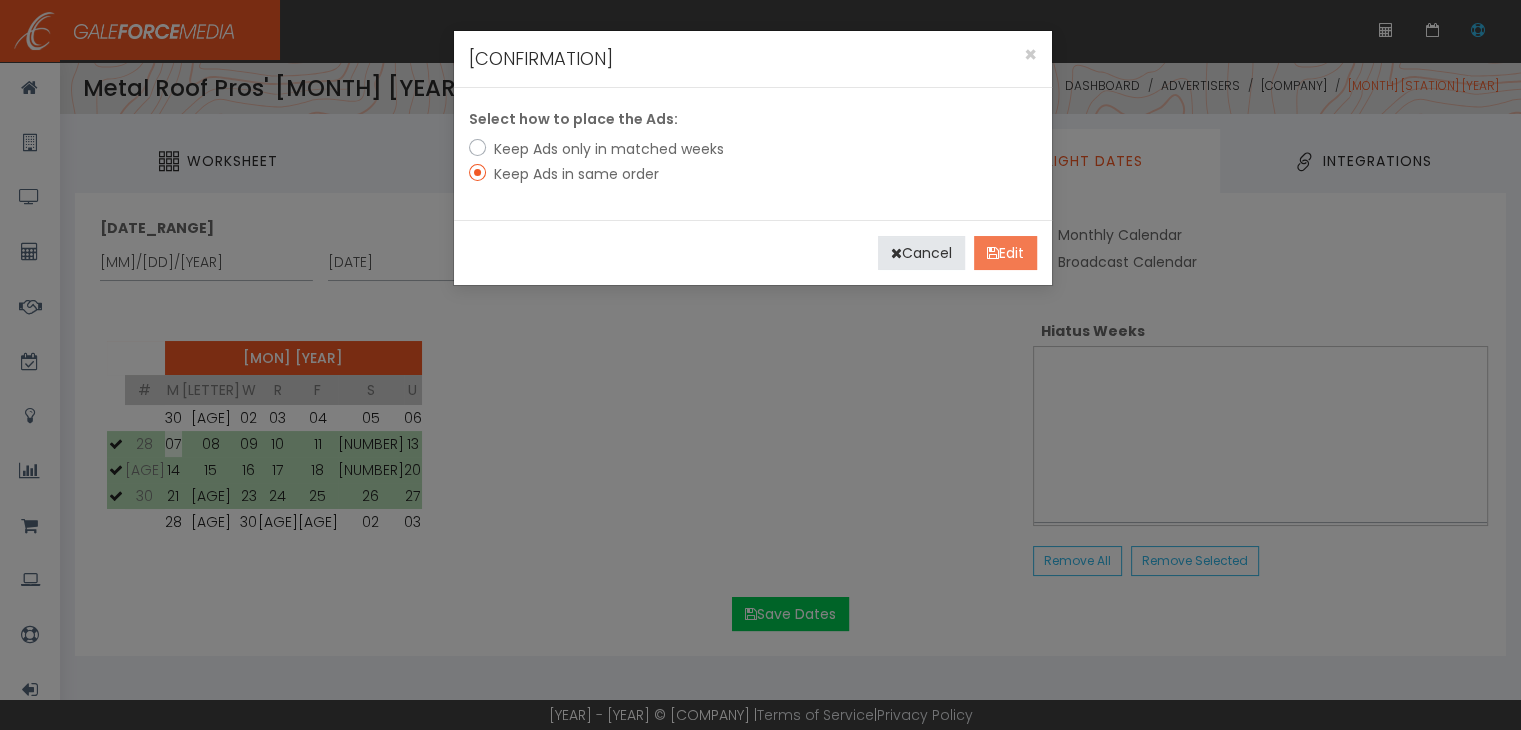 click on "Edit" at bounding box center (1005, 253) 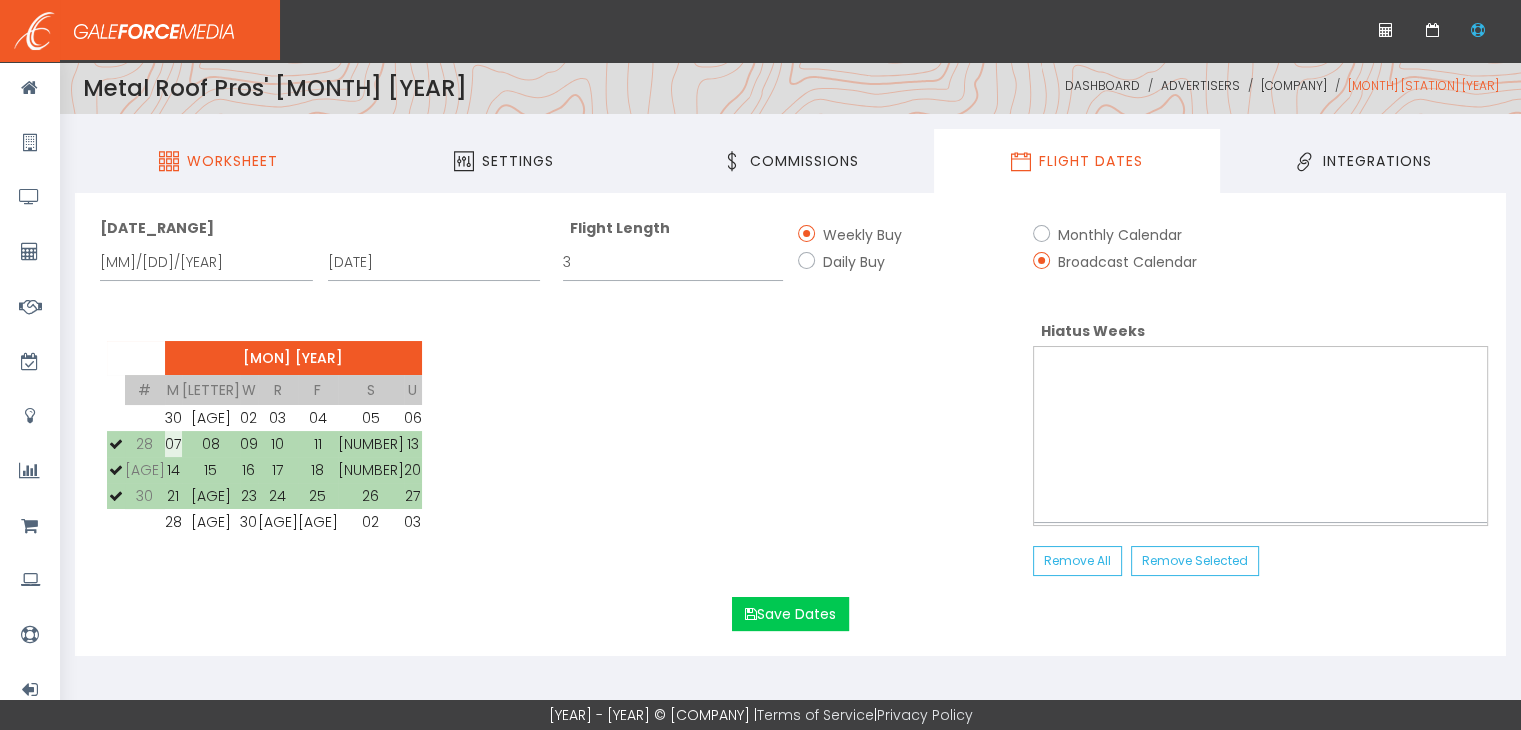 click on "Worksheet" at bounding box center (218, 161) 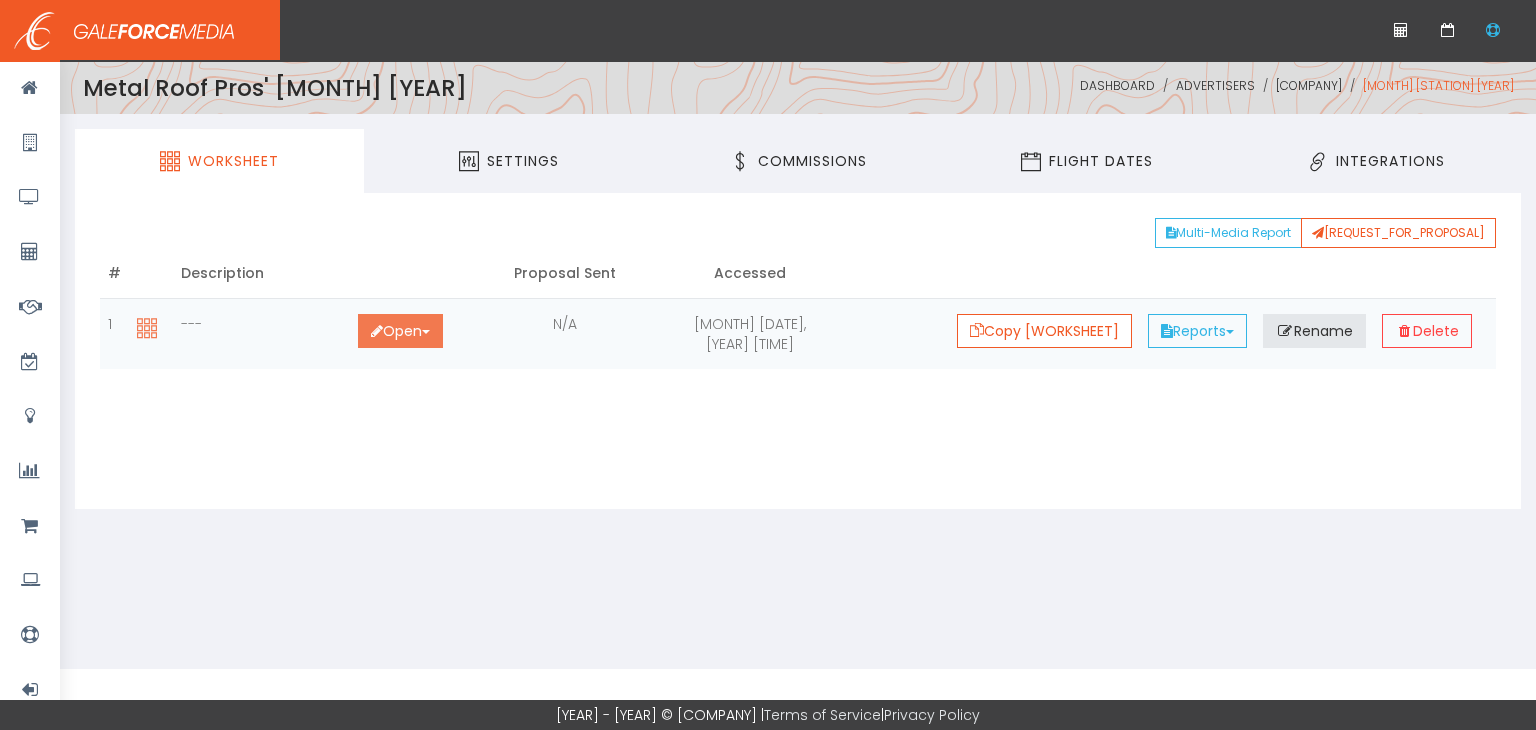 click on "Open
Toggle Dropdown" at bounding box center (400, 331) 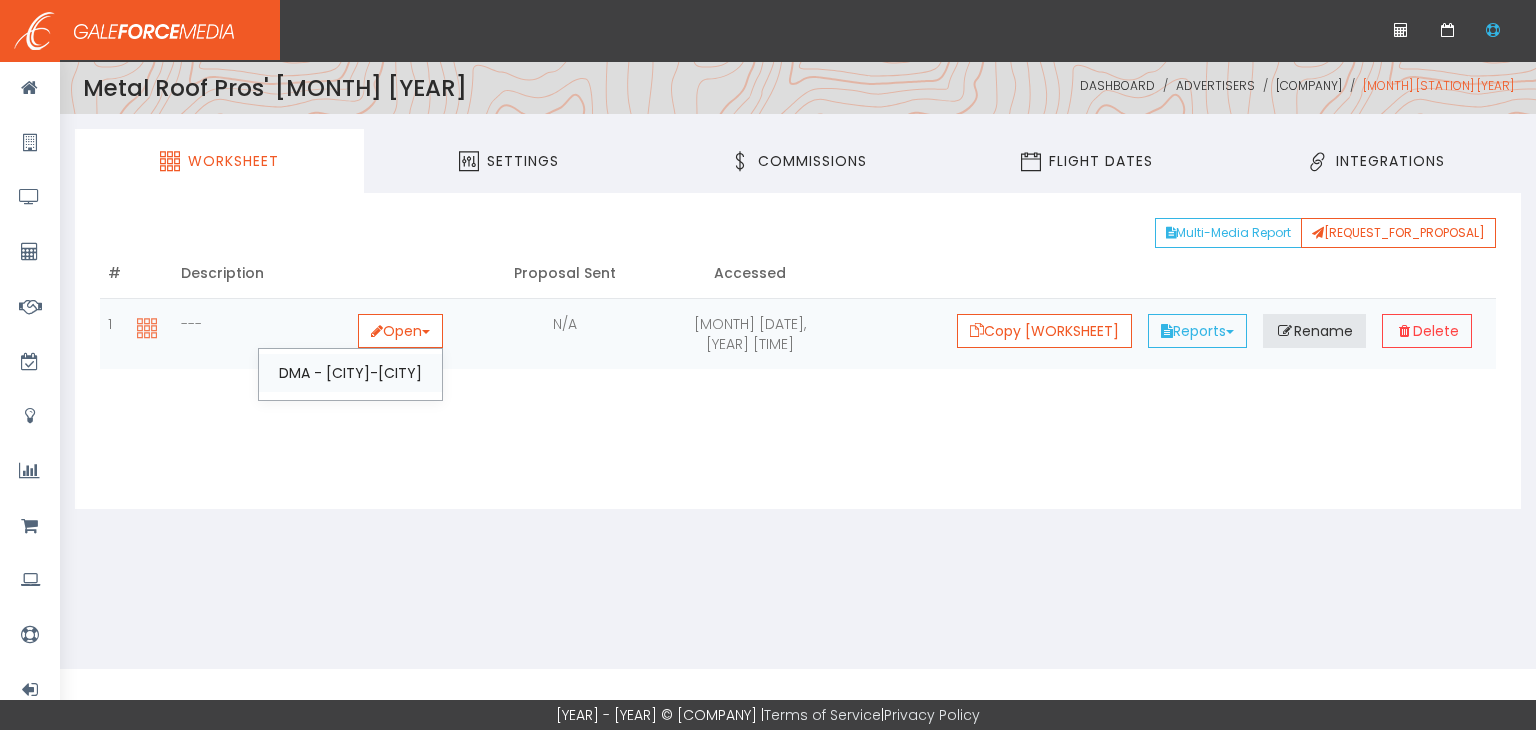 click on "DMA - [CITY]-[CITY]" at bounding box center [350, 373] 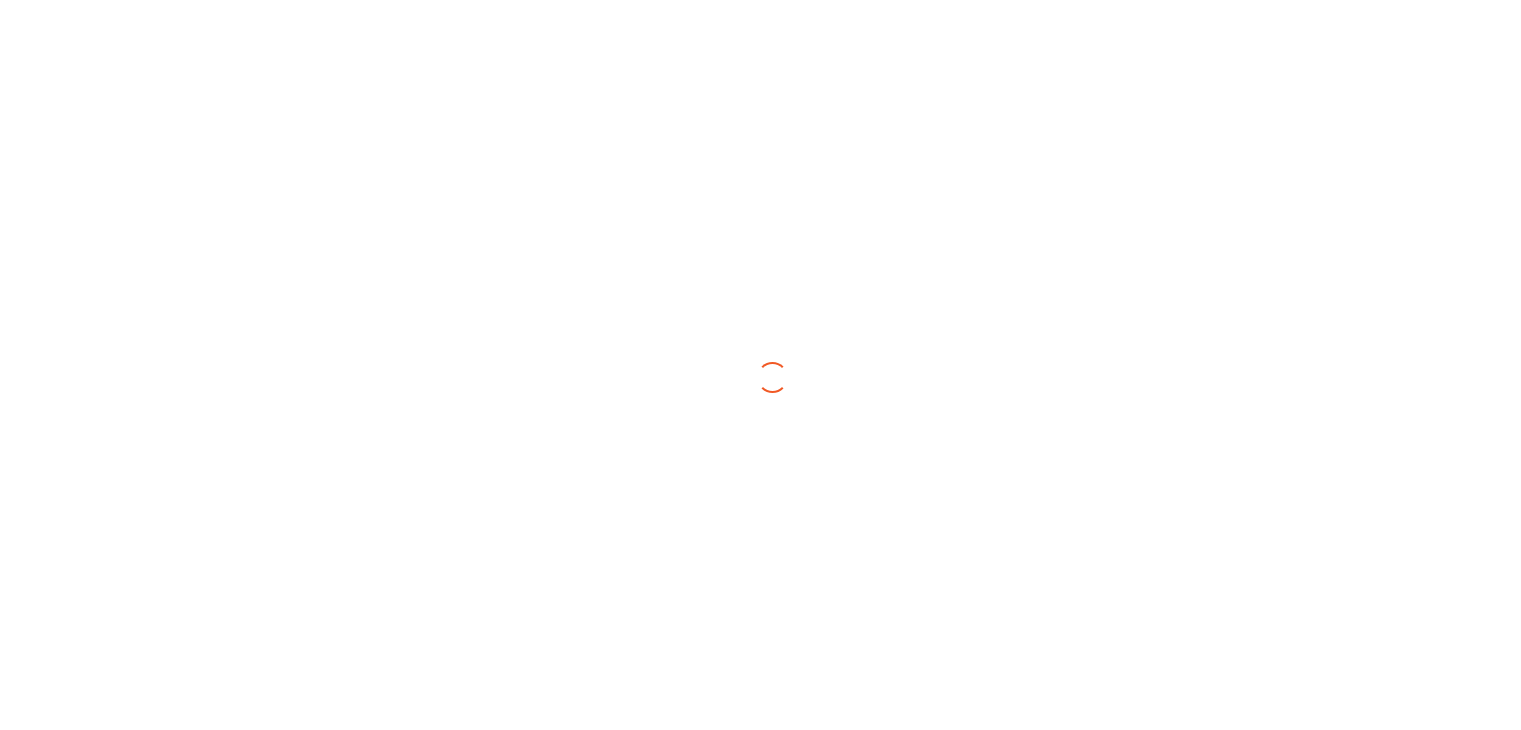 scroll, scrollTop: 0, scrollLeft: 0, axis: both 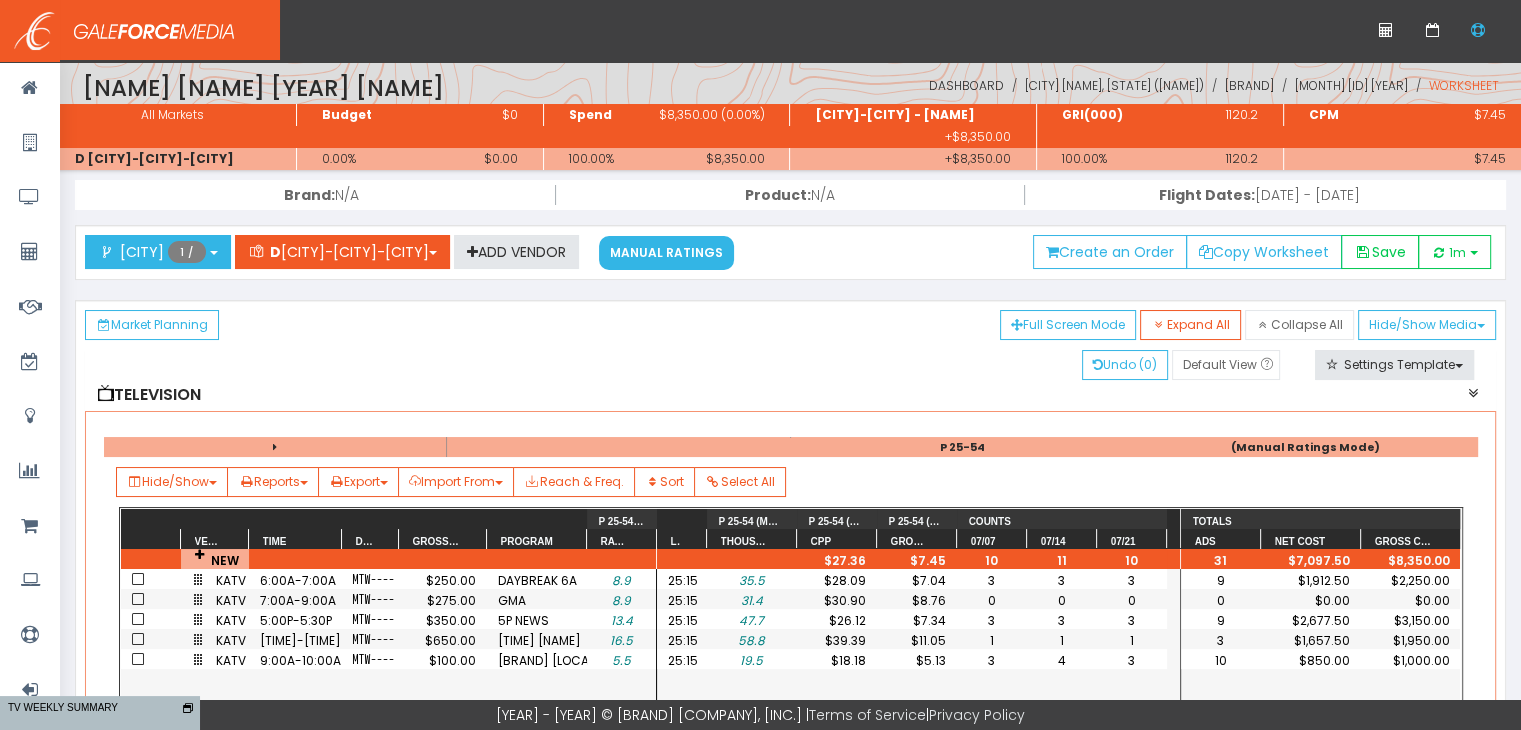 click on "$250.00" at bounding box center [443, 580] 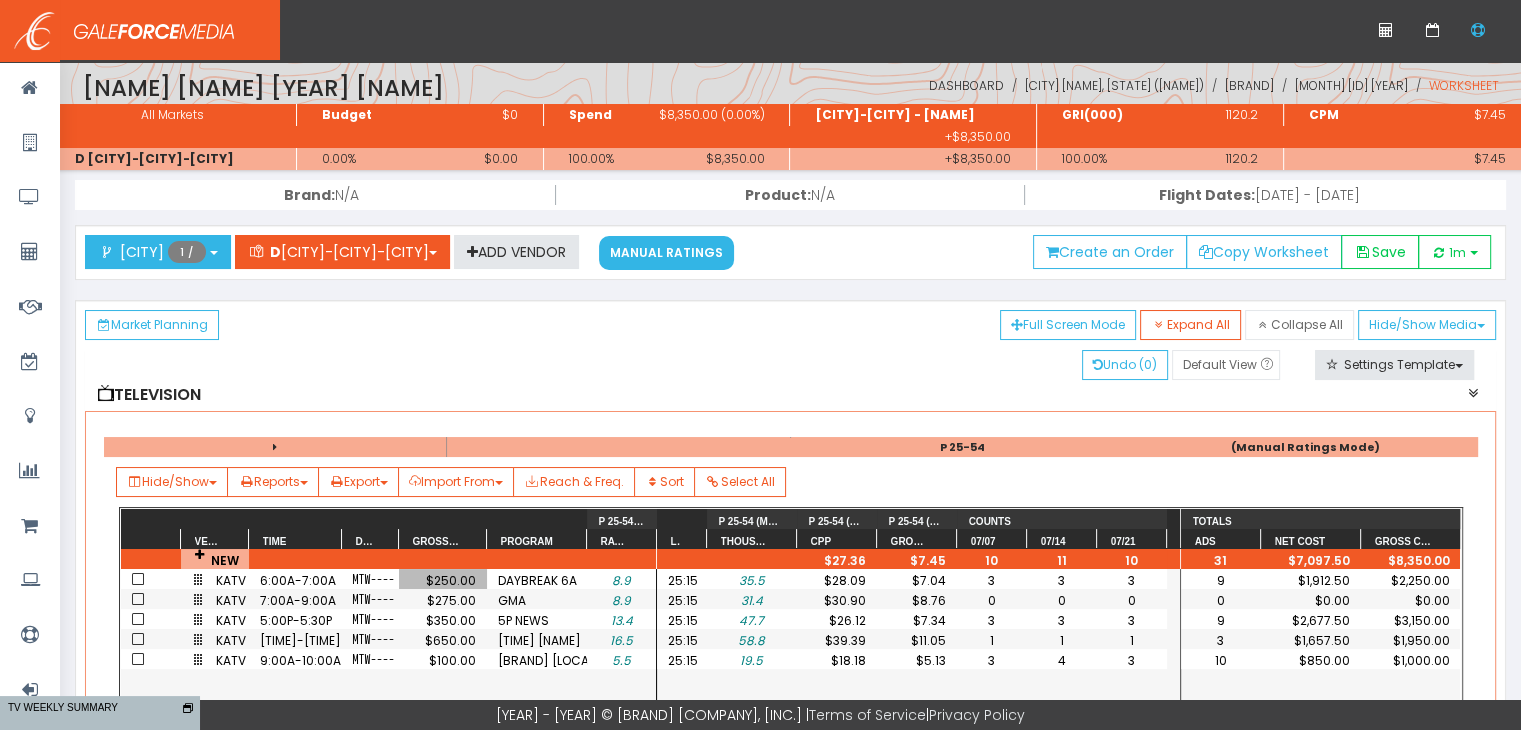 scroll, scrollTop: 0, scrollLeft: 69, axis: horizontal 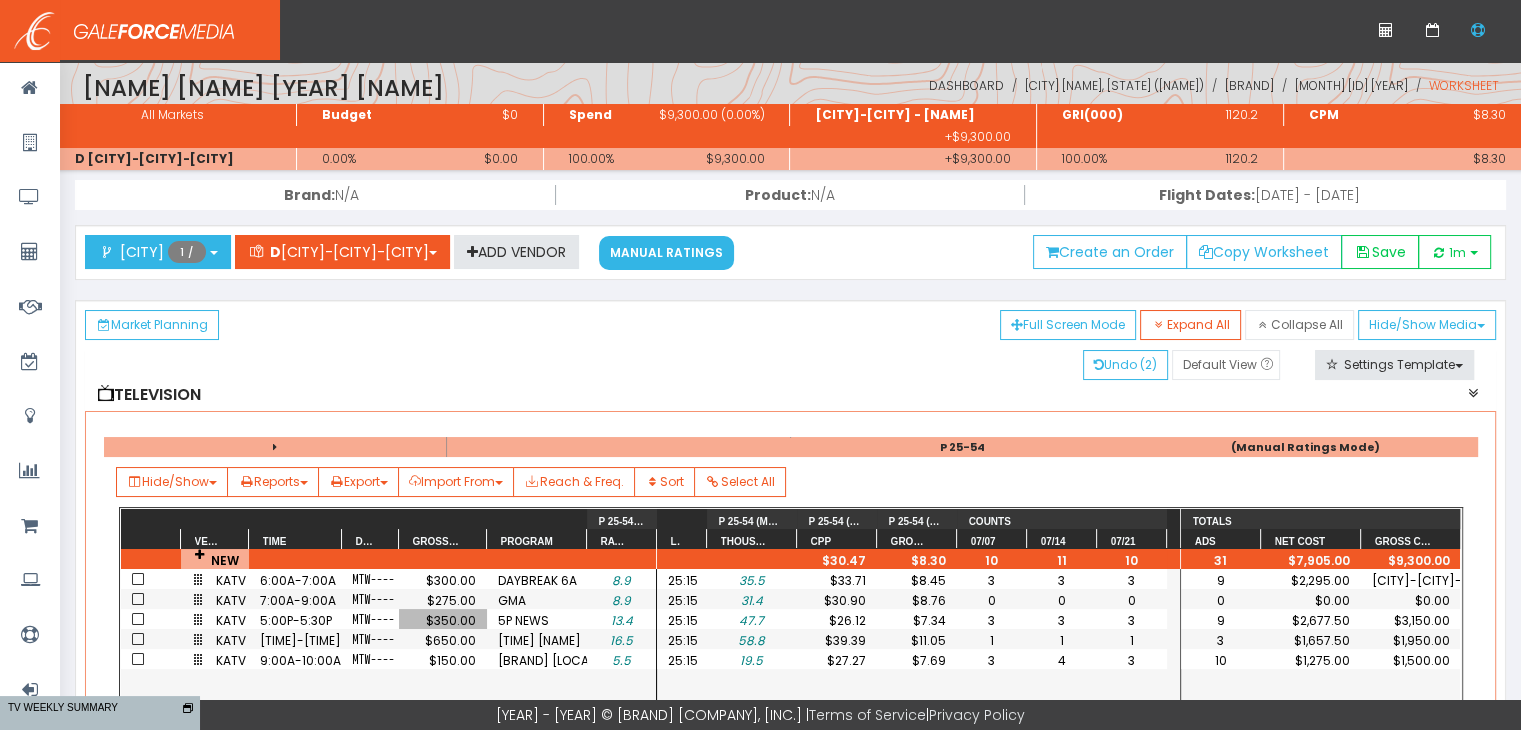 click on "$350.00" at bounding box center (443, 620) 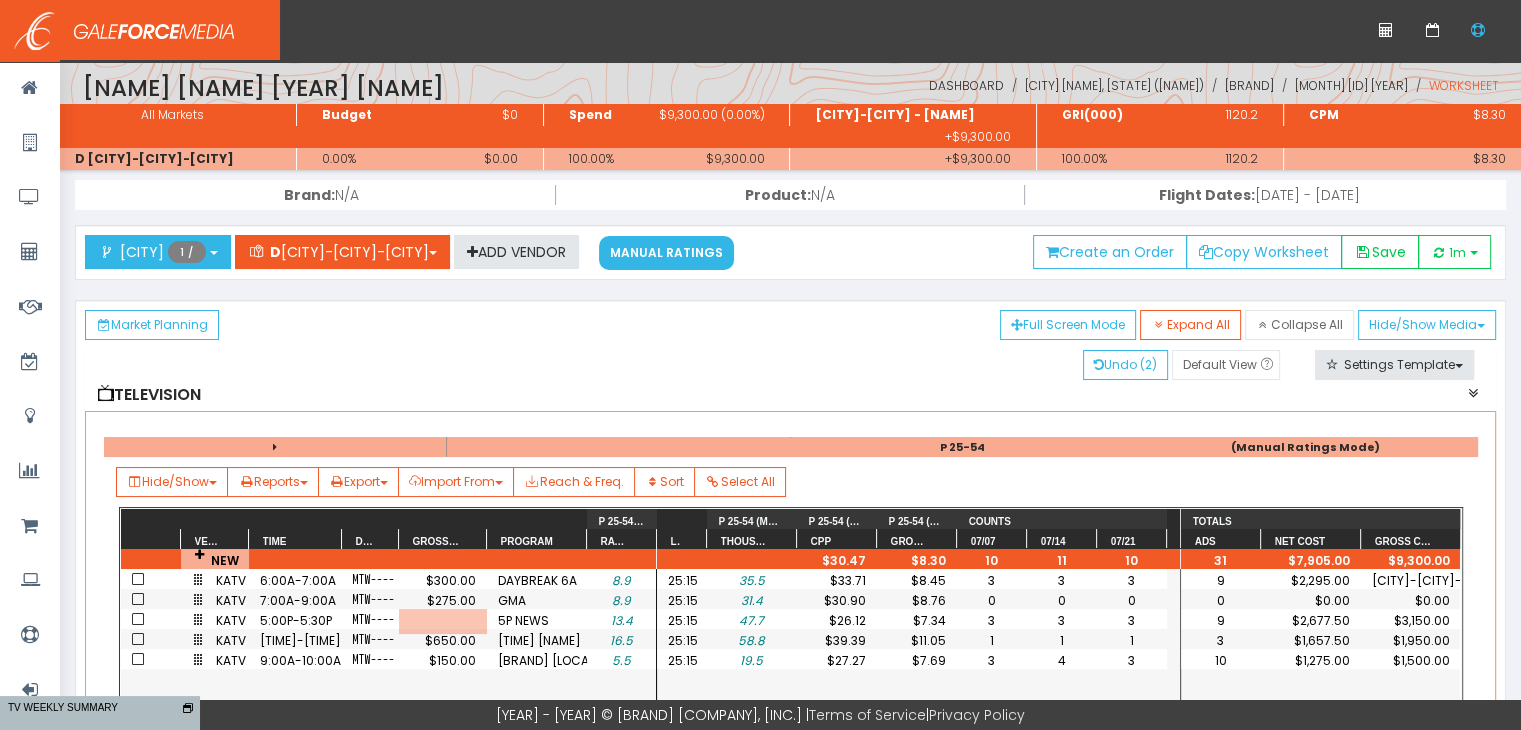 scroll, scrollTop: 0, scrollLeft: 69, axis: horizontal 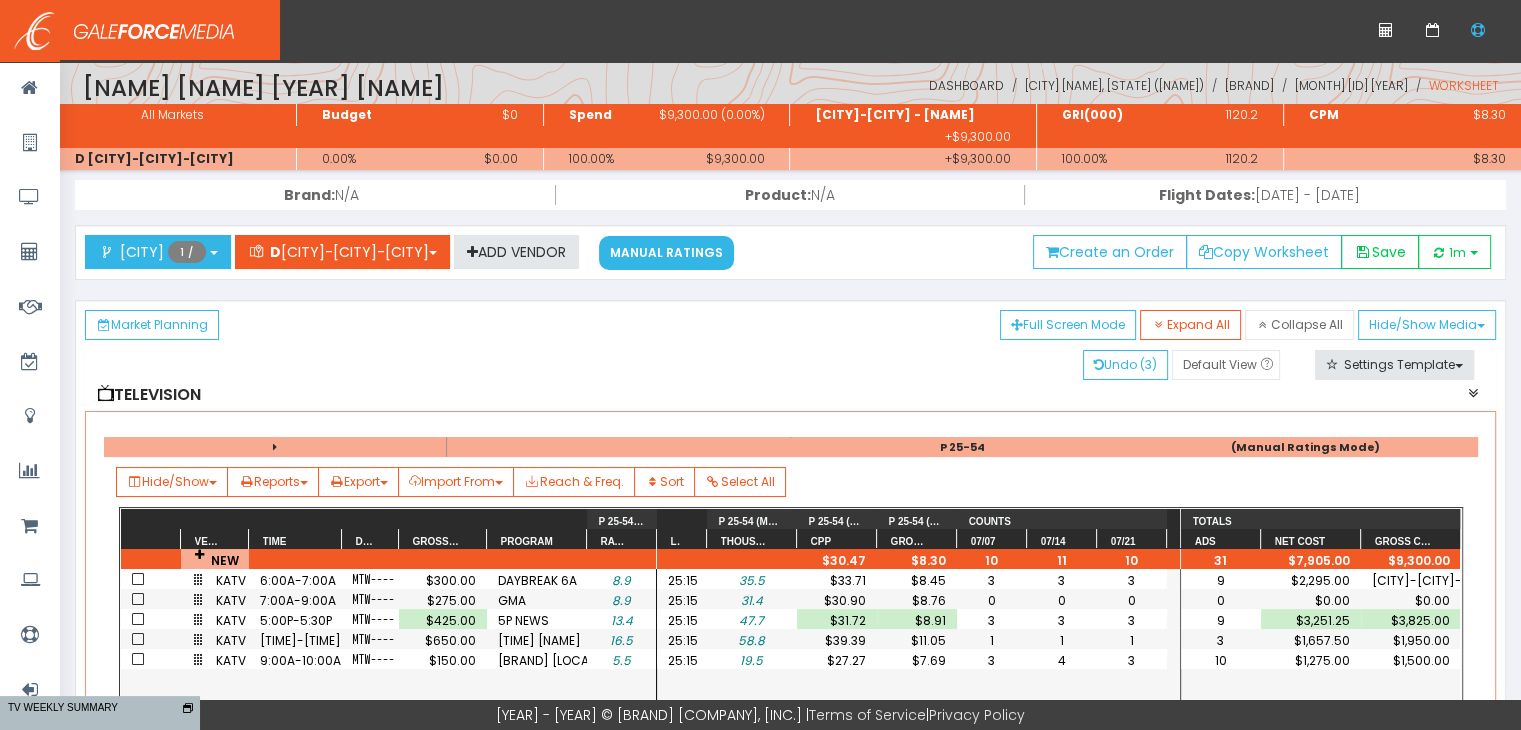 click on "4" at bounding box center [1062, 660] 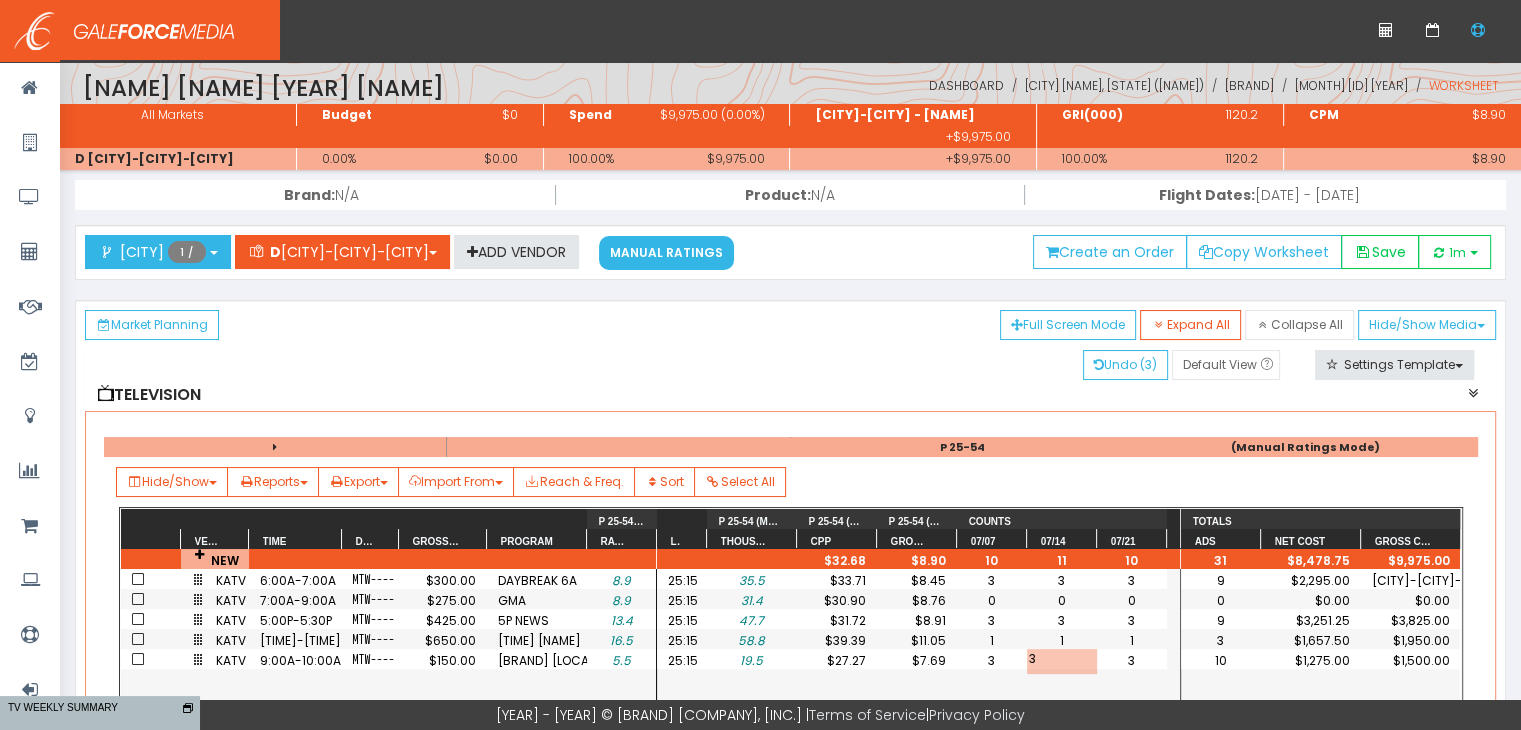 click on "25:15 35.5 $33.71 $8.45 3 3 3 25:15 31.4 $30.90 $8.76 0 0 0 25:15 47.7 $31.72 $8.91 3 3 3 25:15 58.8 $39.39 $11.05 1 1 1 25:15 19.5 $27.27 $7.69 3 3 3" at bounding box center [918, 782] 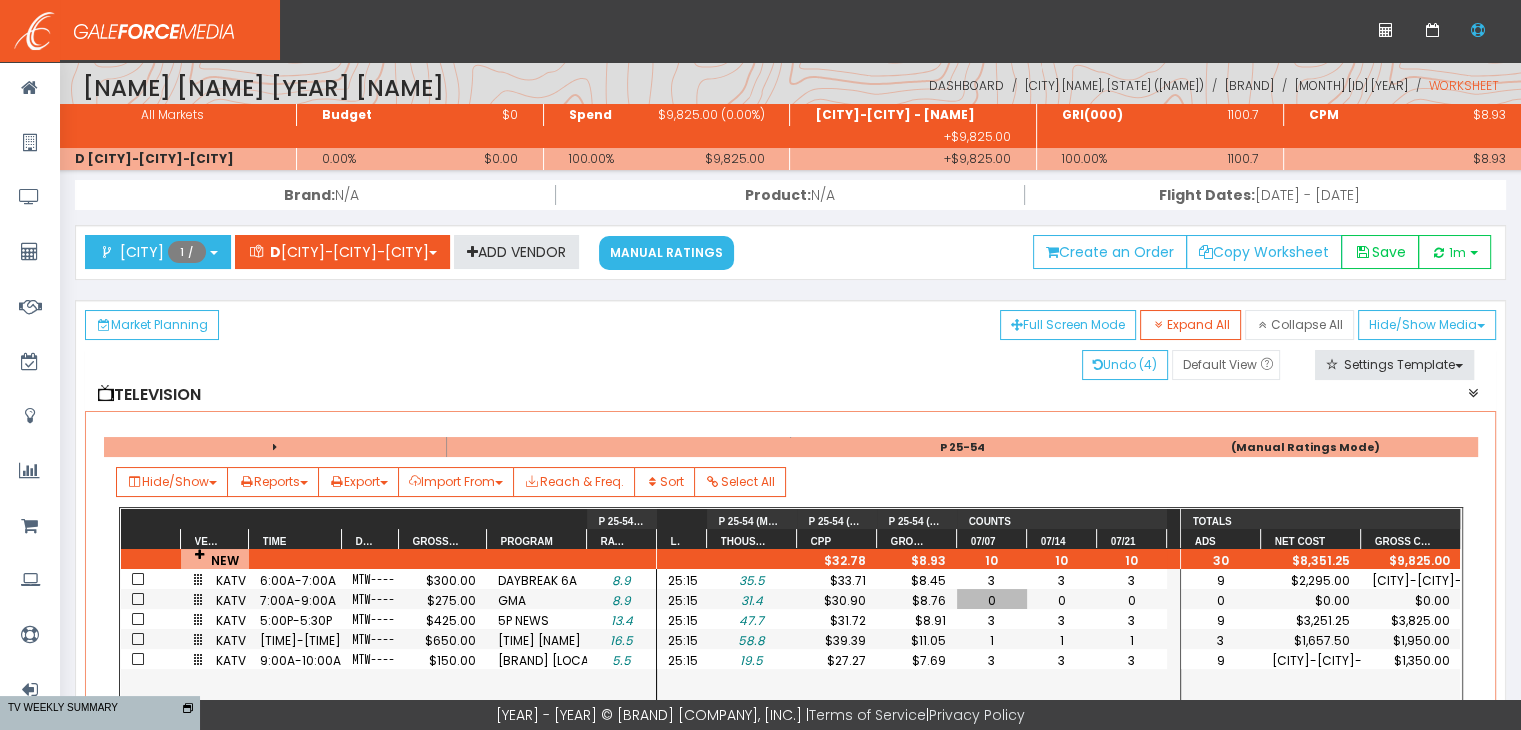 click on "0" at bounding box center [992, 600] 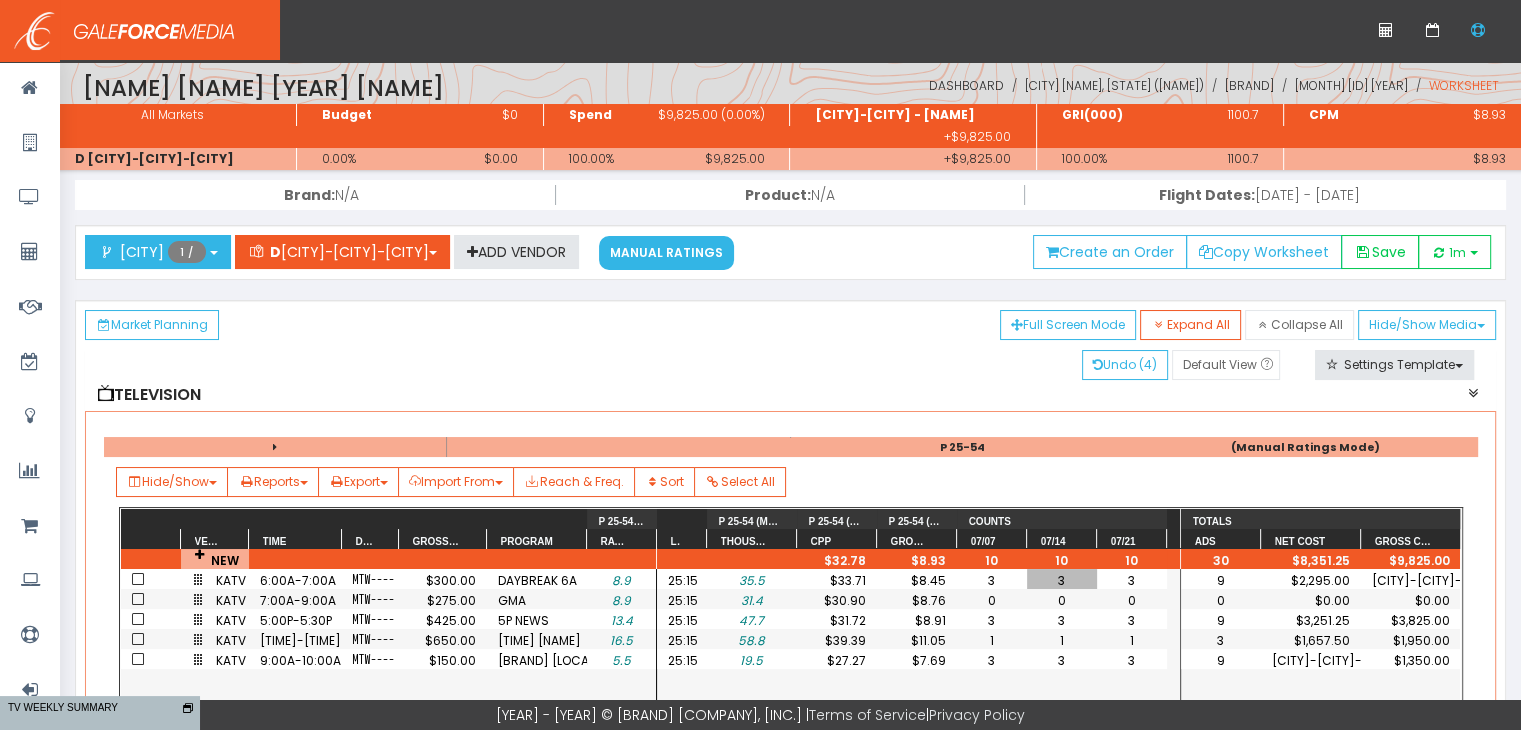 click on "3" at bounding box center (1062, 580) 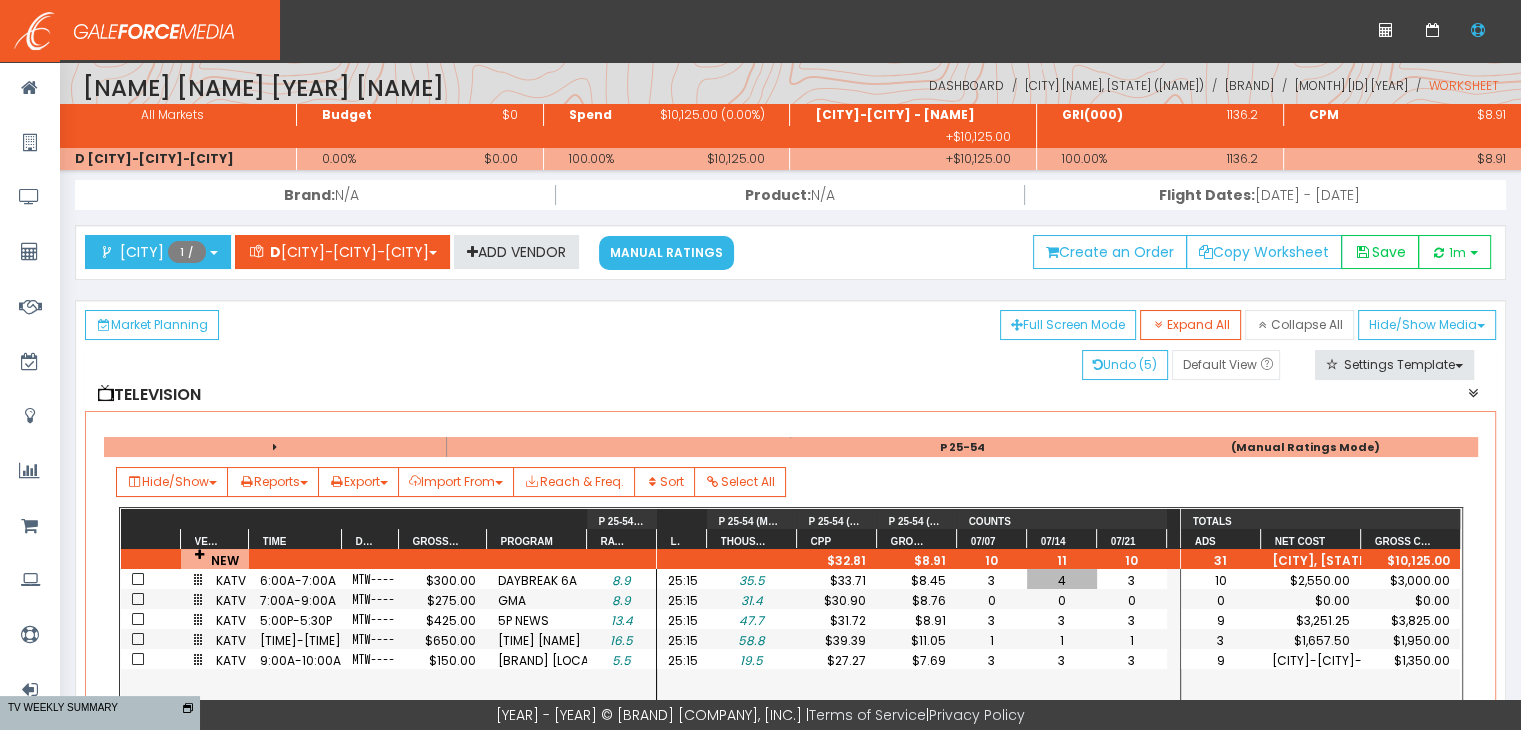 click on "4" at bounding box center (1062, 580) 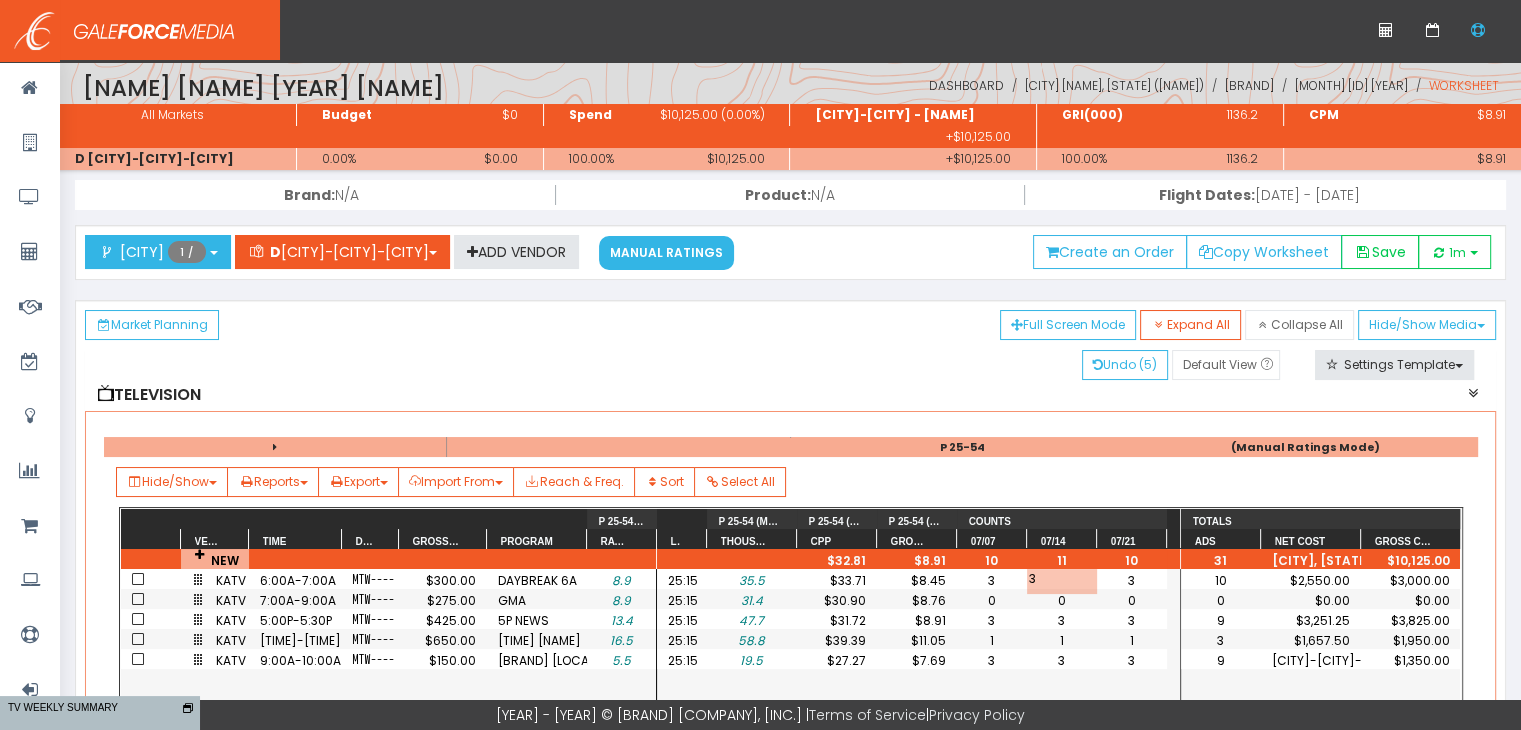 click on "3" at bounding box center (1062, 660) 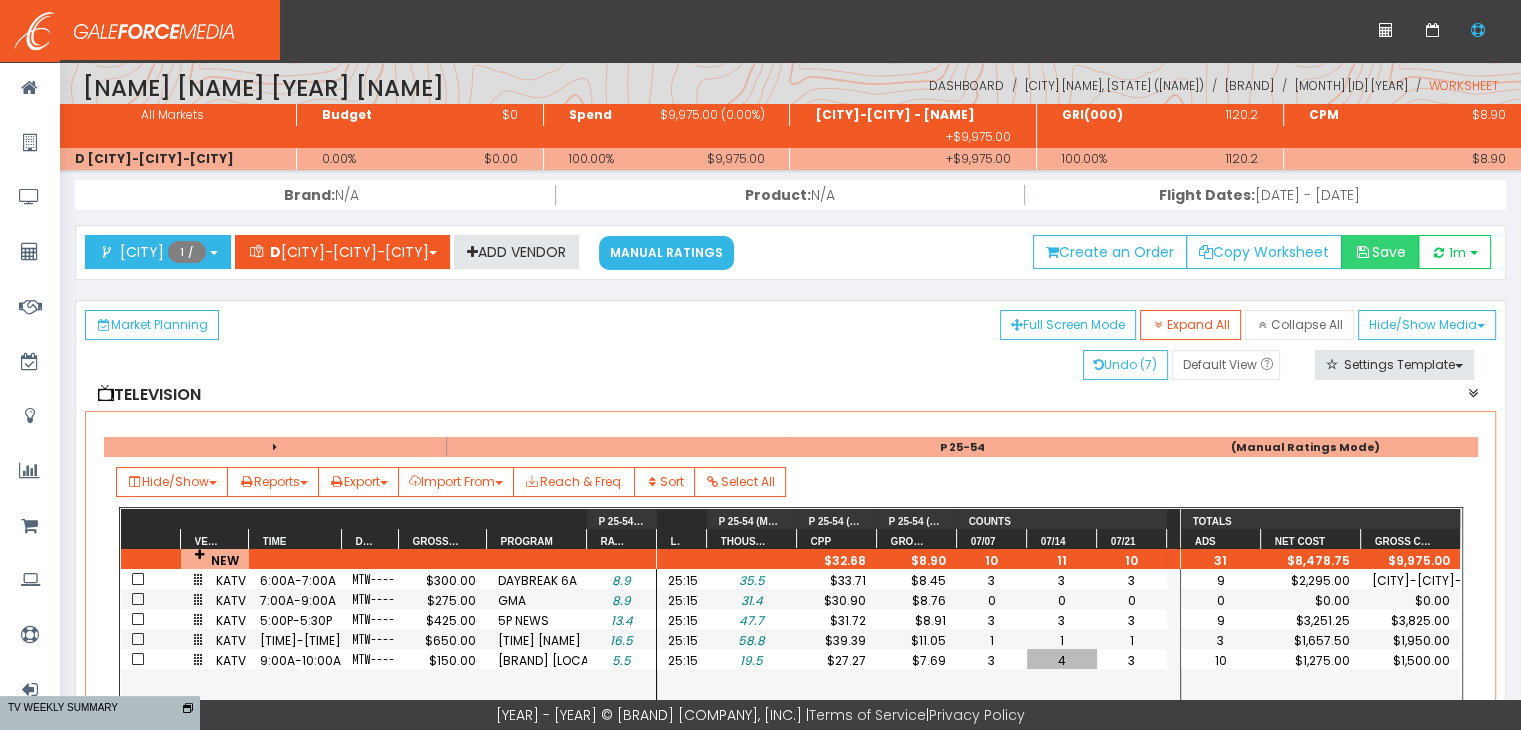 click on "Save" at bounding box center [1380, 252] 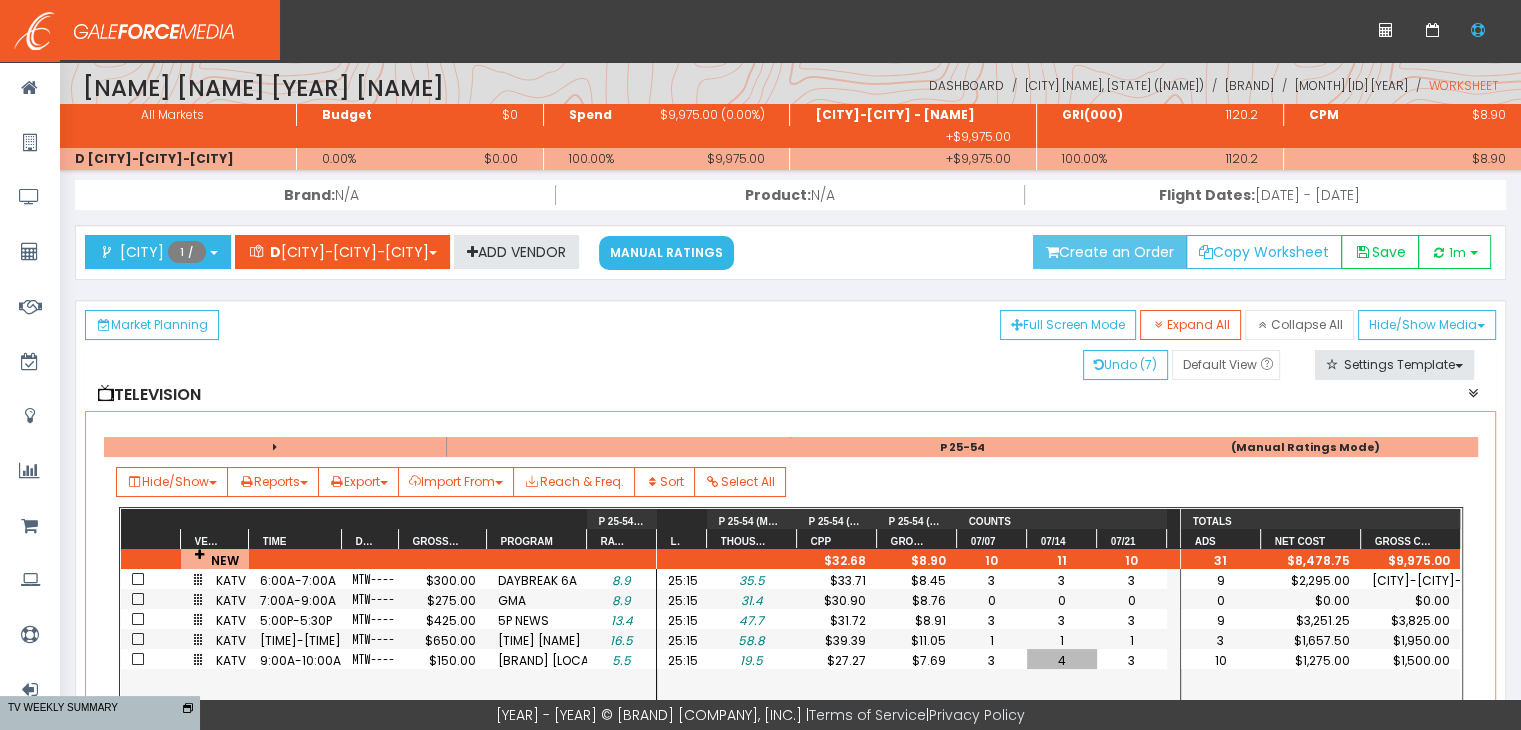 click on "Create an Order" at bounding box center (1110, 252) 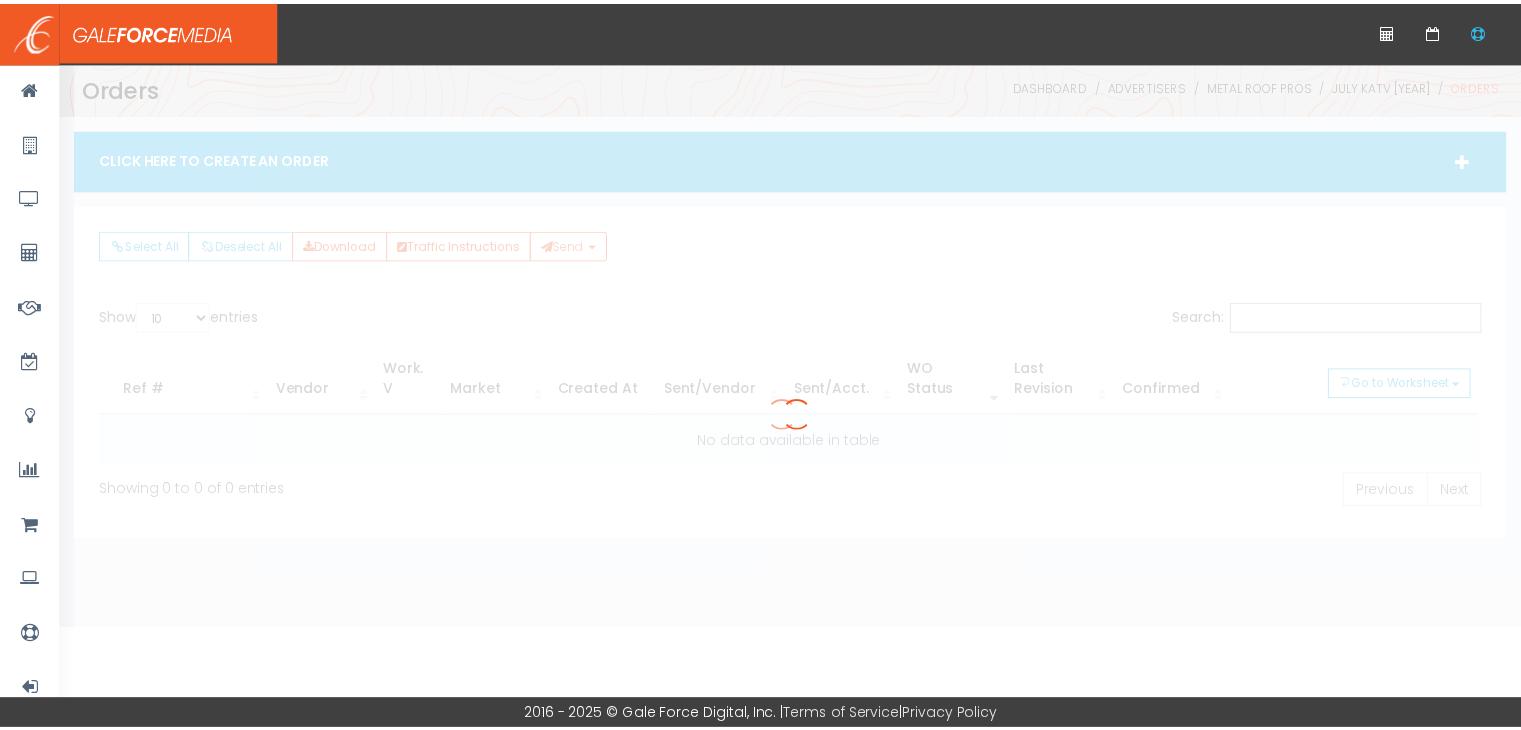 scroll, scrollTop: 0, scrollLeft: 0, axis: both 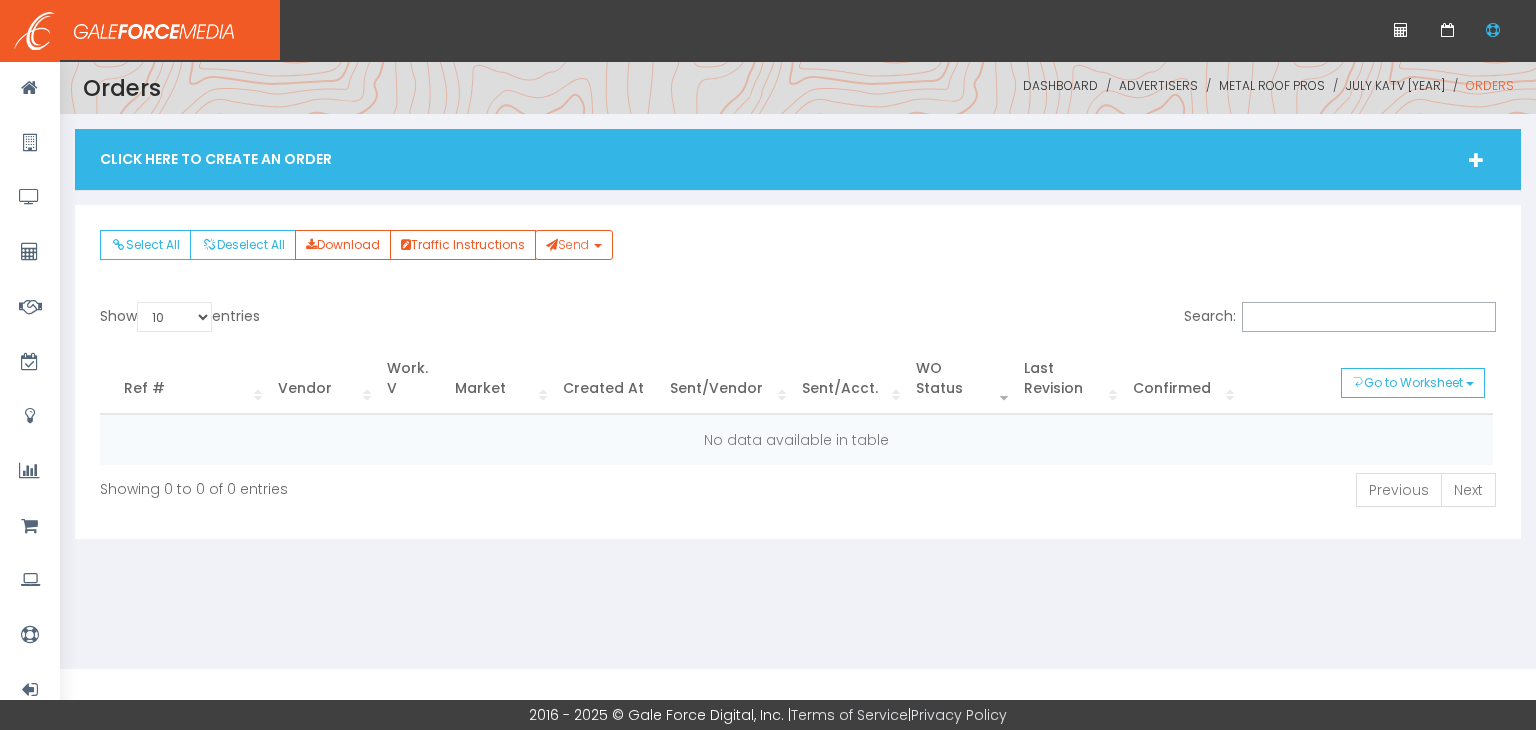 click on "Click Here To Create An Order" at bounding box center [798, 159] 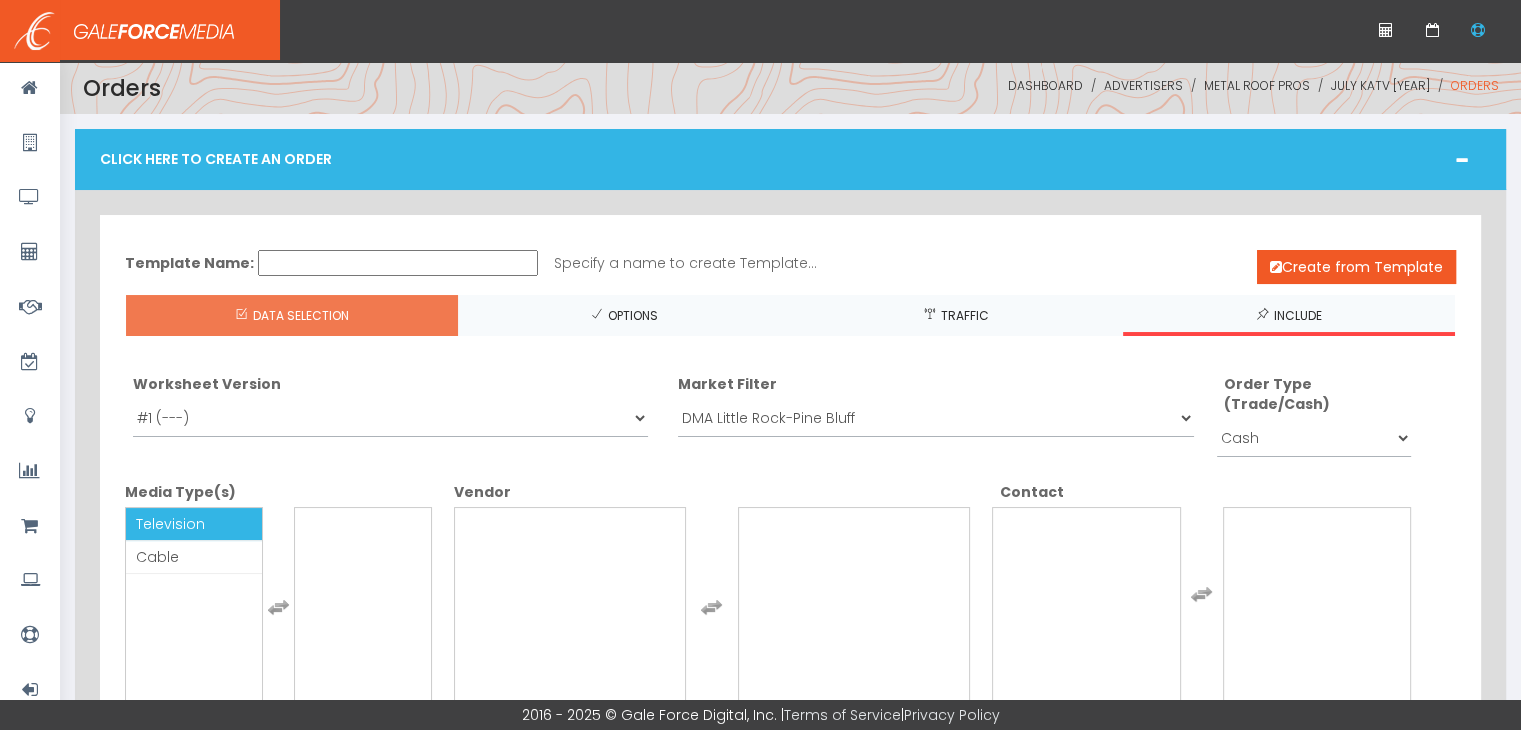 click on "Television" at bounding box center [170, 524] 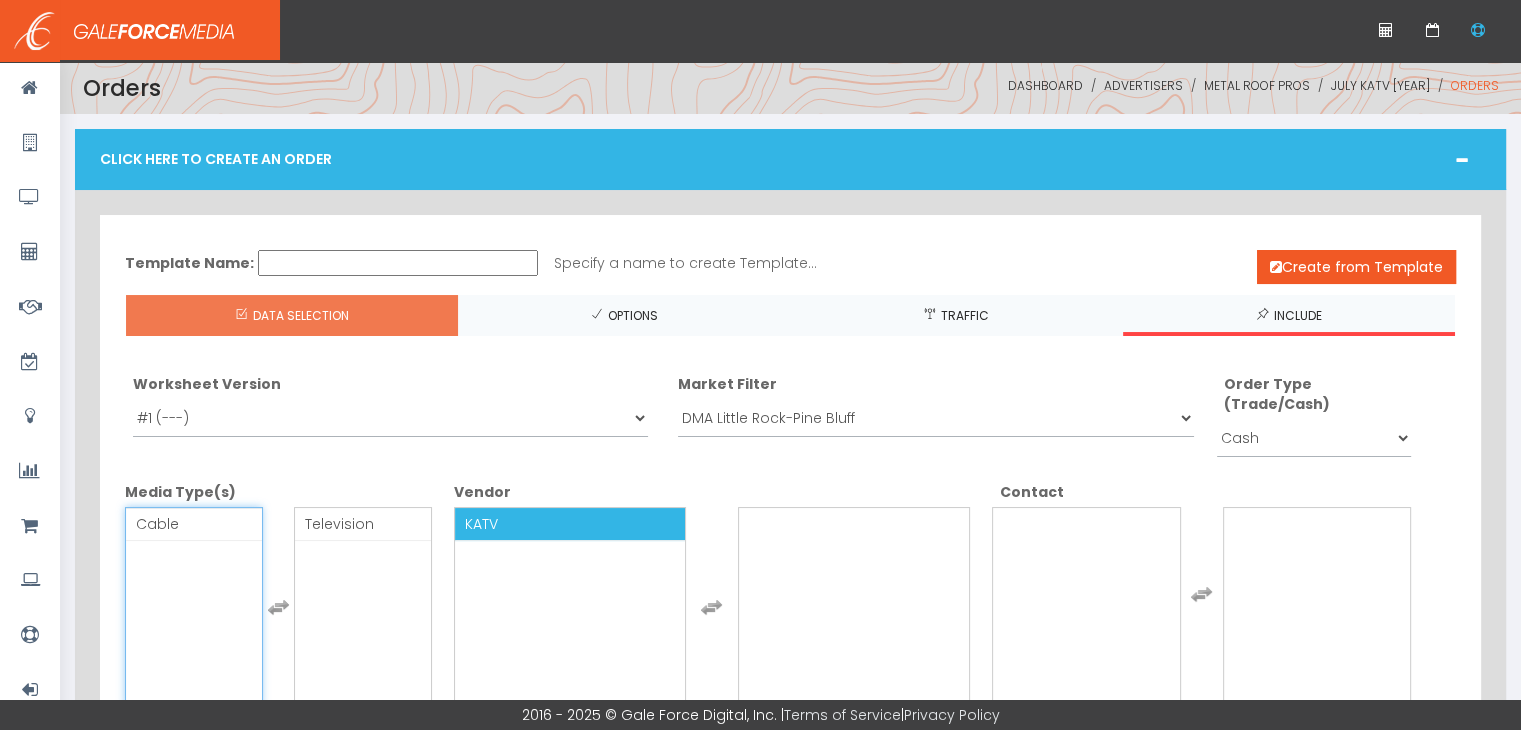 click on "KATV" at bounding box center (570, 524) 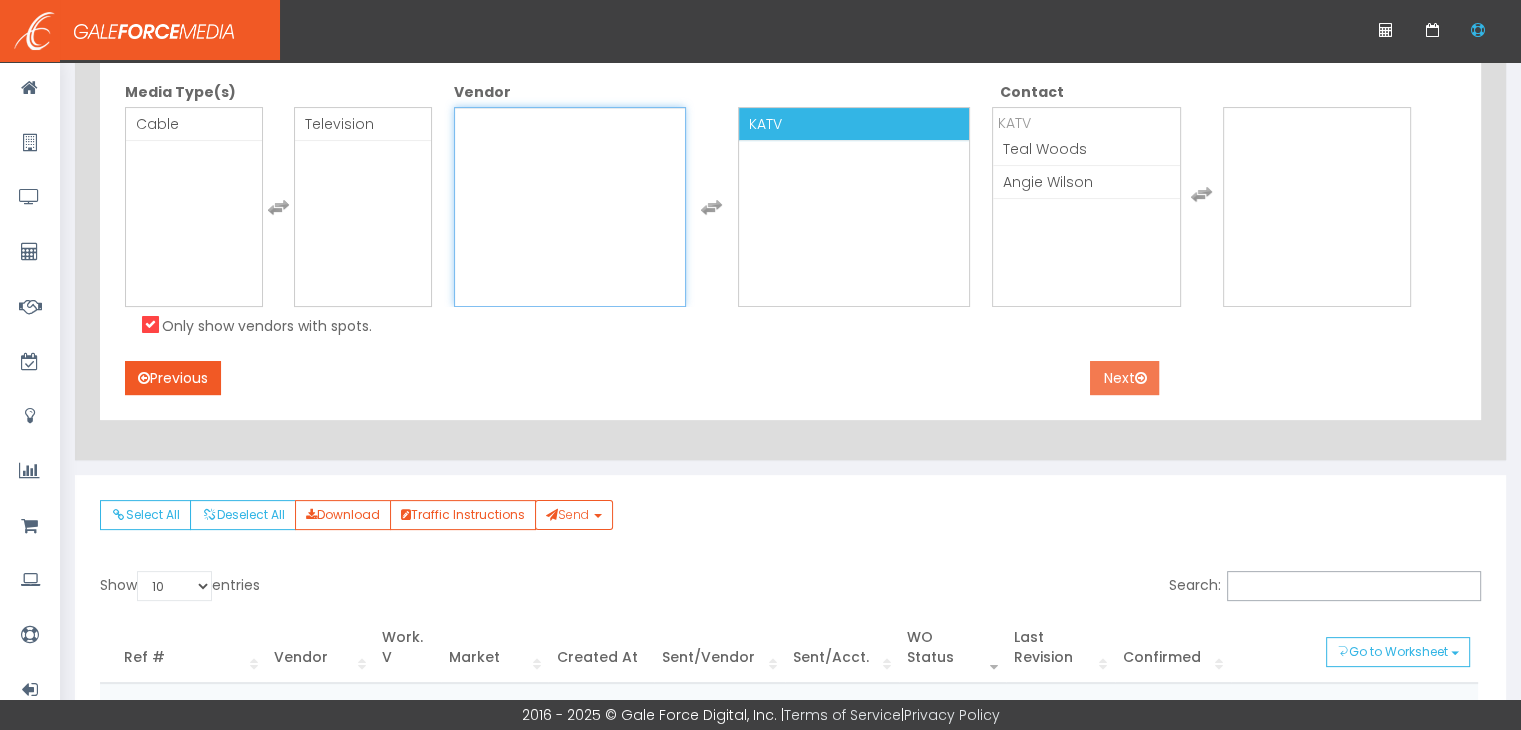 click on "Next" at bounding box center (1124, 378) 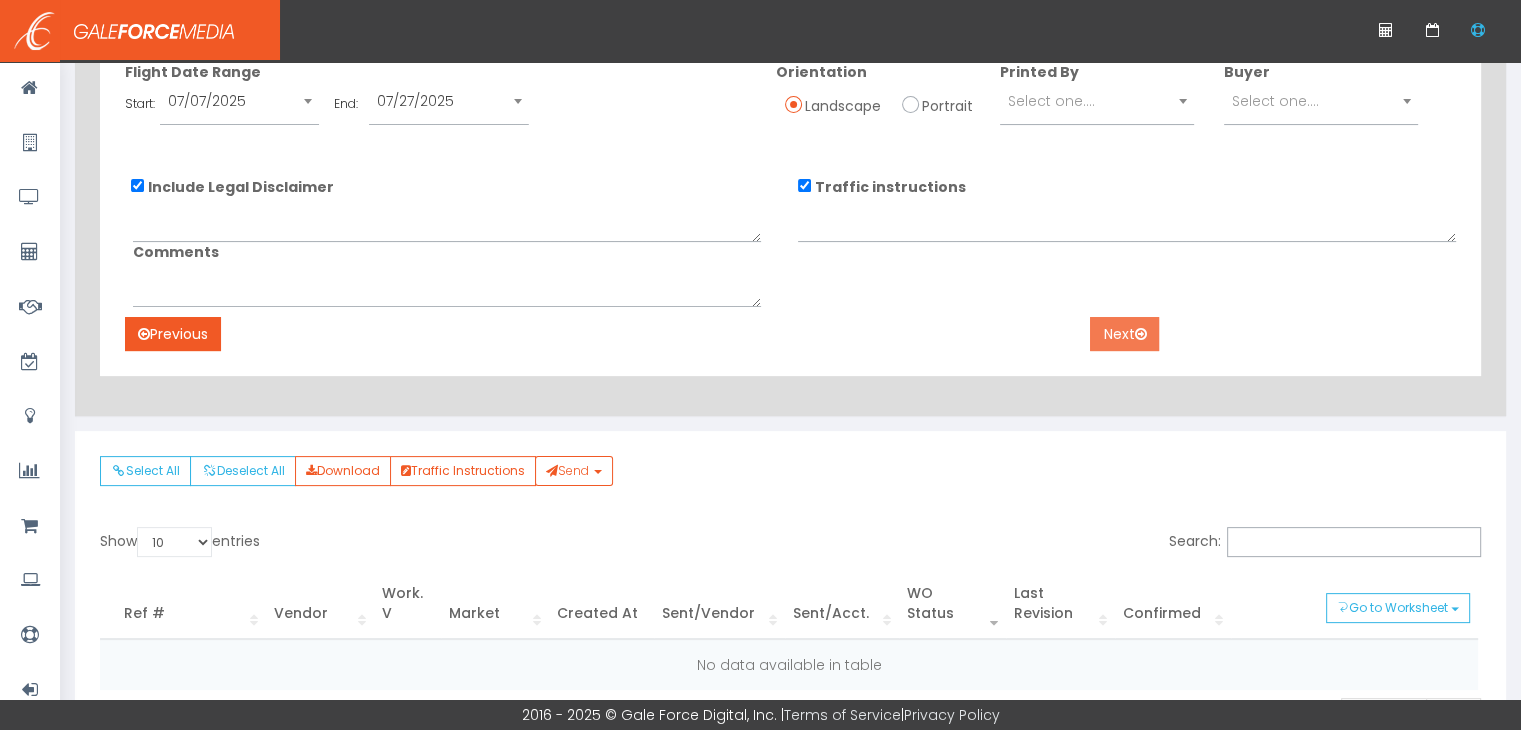 scroll, scrollTop: 356, scrollLeft: 0, axis: vertical 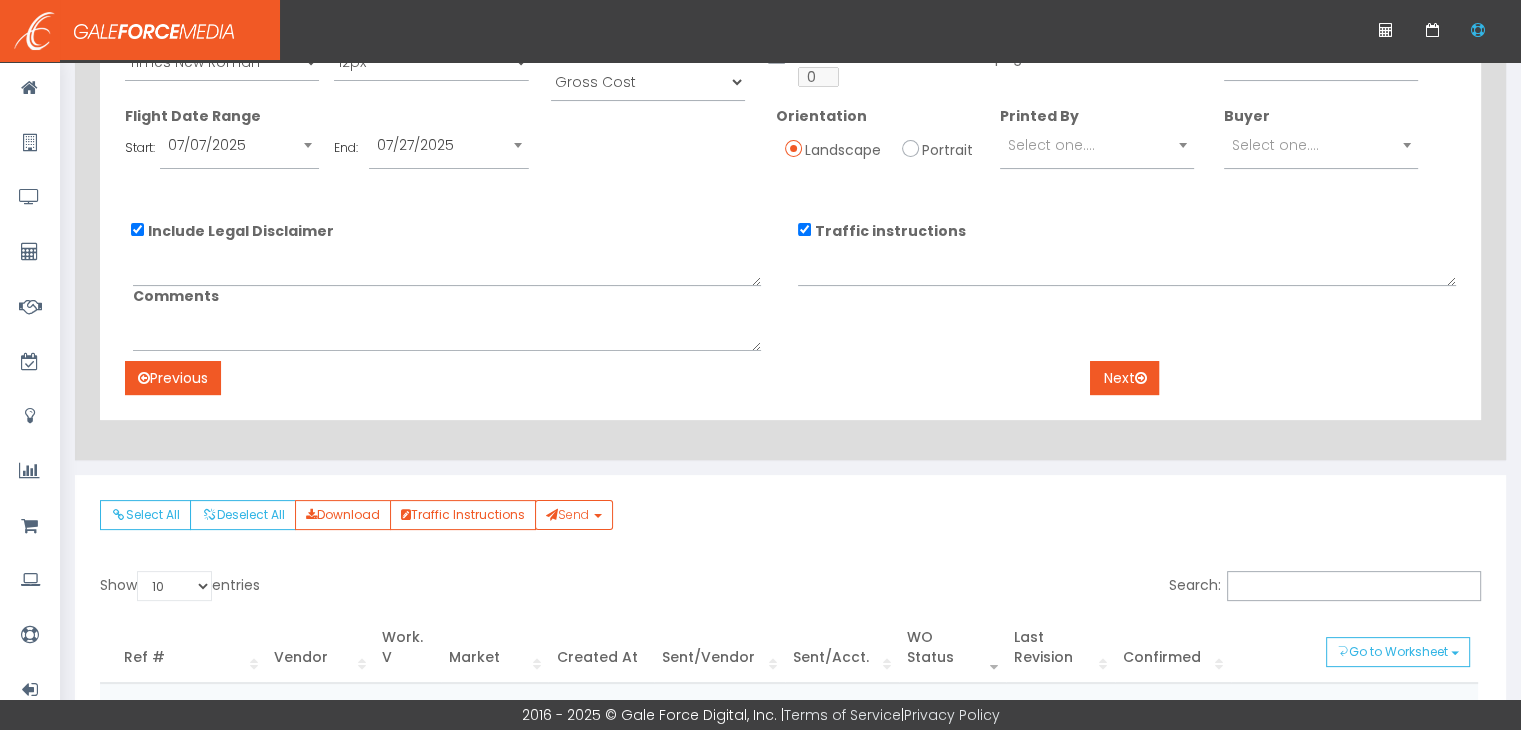 click on "Include Legal Disclaimer" at bounding box center [137, 229] 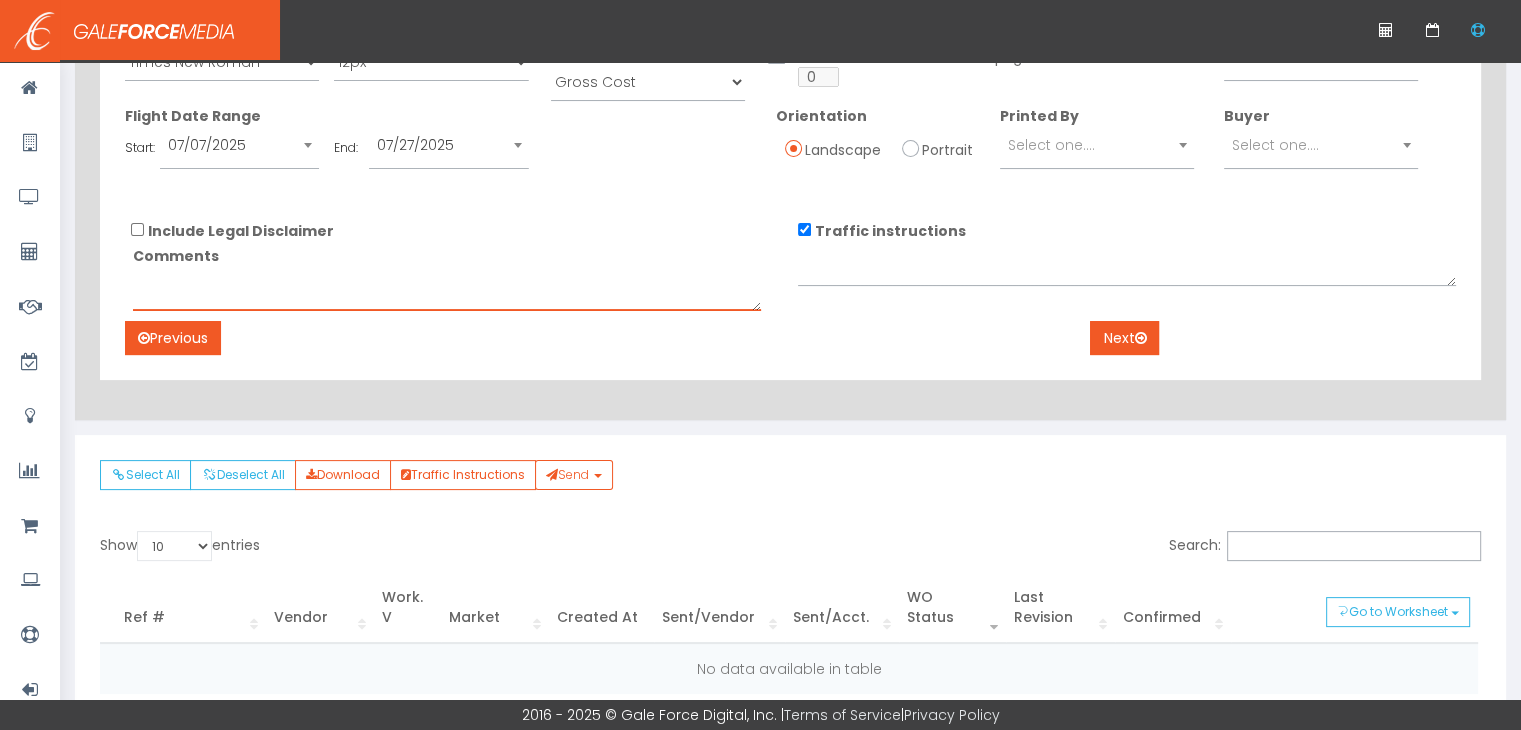click on "Comments" at bounding box center (447, 291) 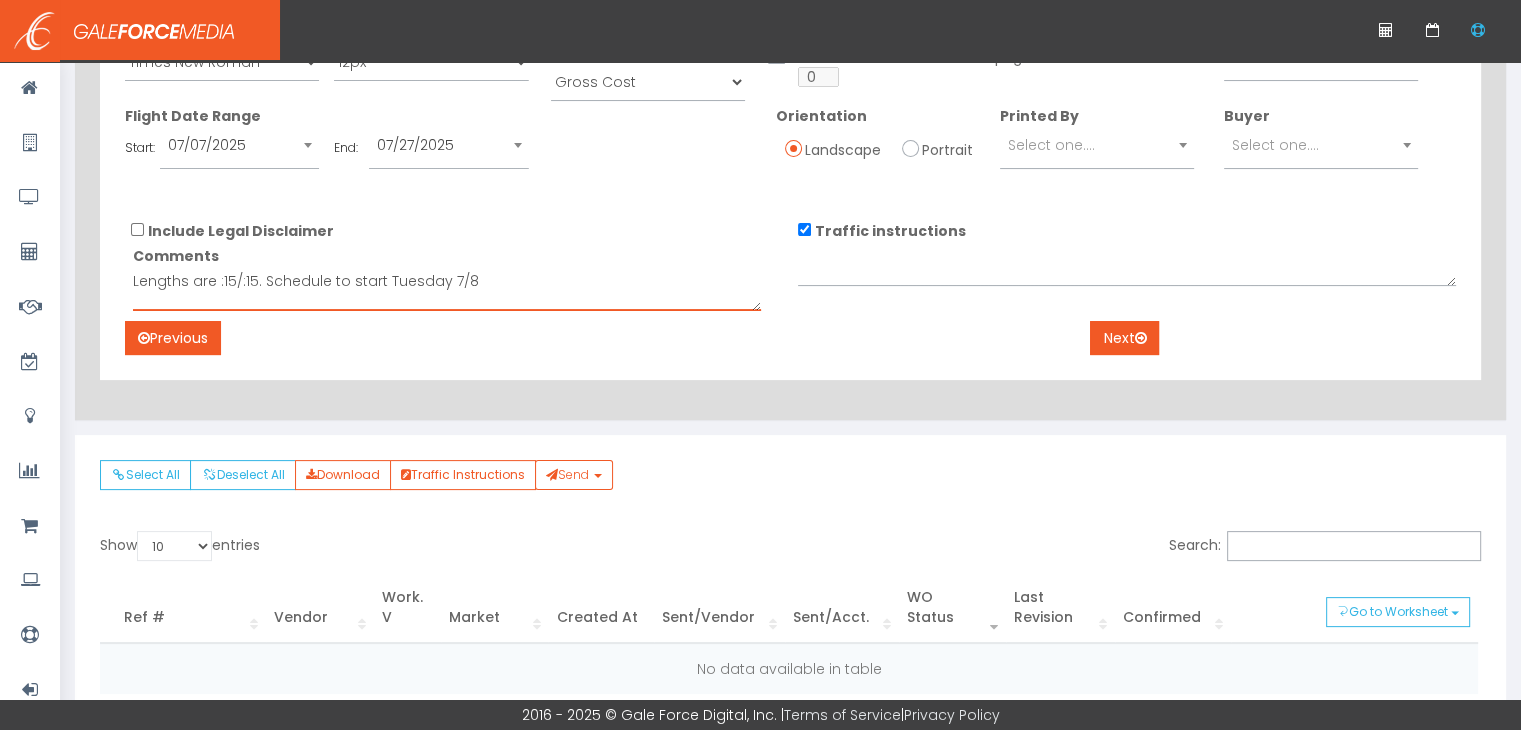 type on "Lengths are :15/:15.  Schedule to start Tuesday 7/8" 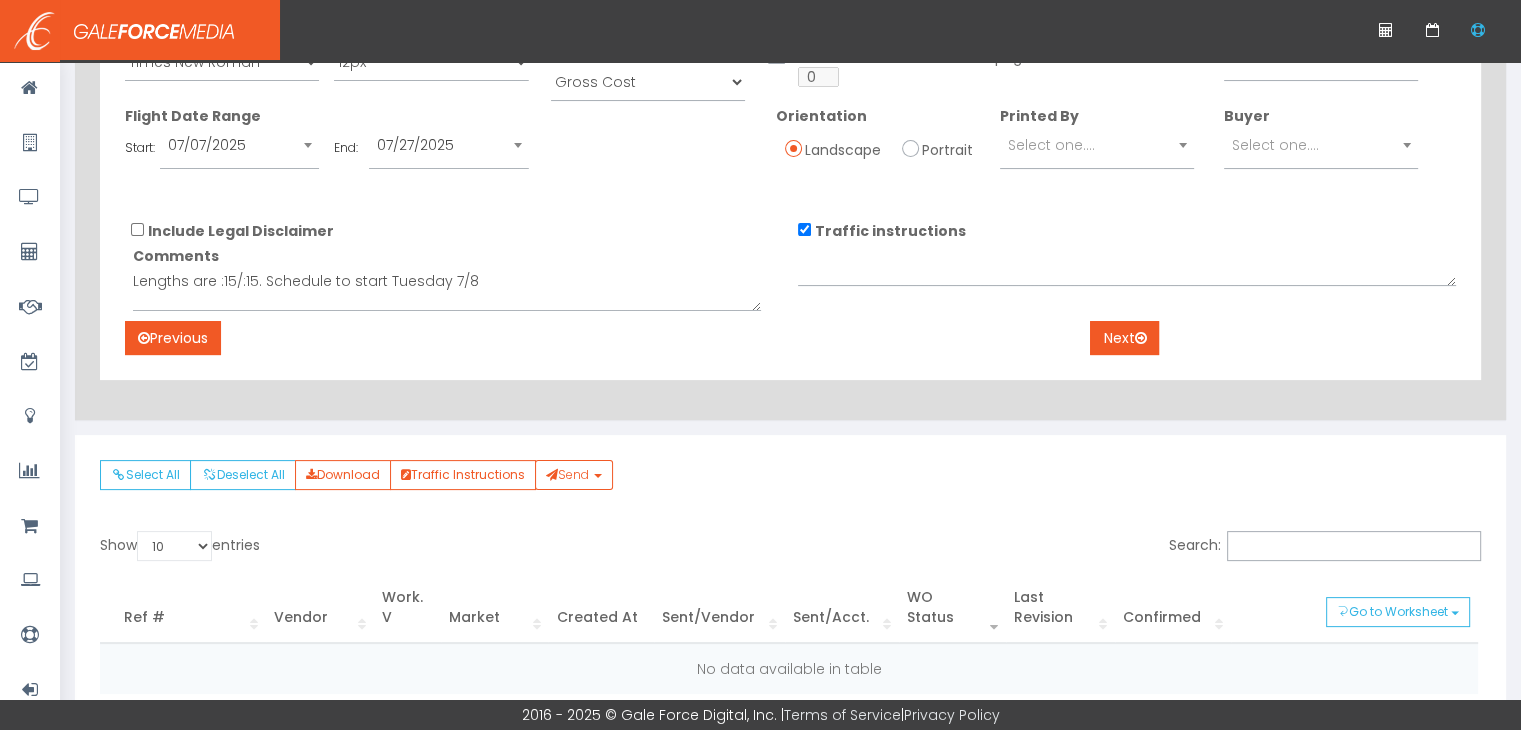 click on "Traffic instructions" at bounding box center (804, 229) 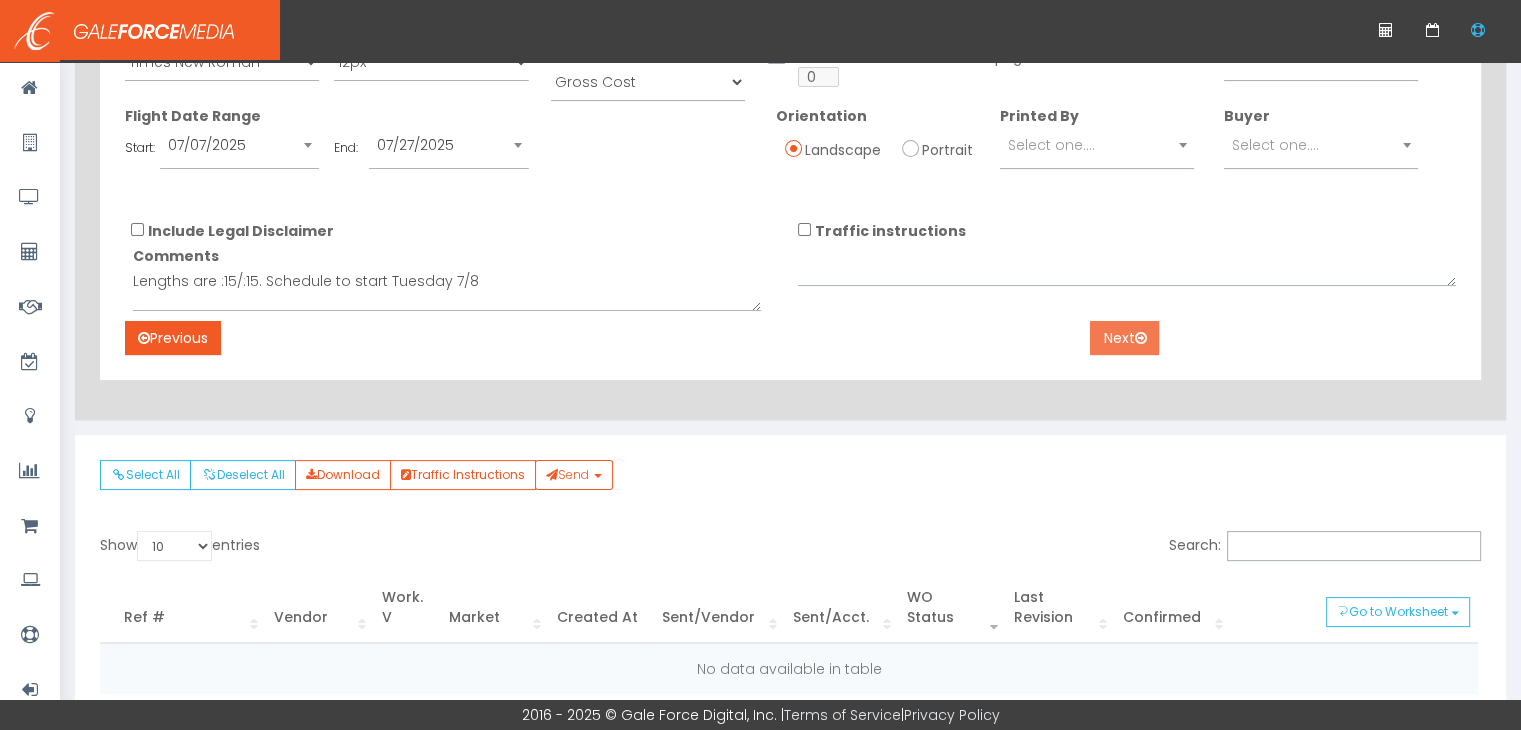 click on "Next" at bounding box center [1124, 338] 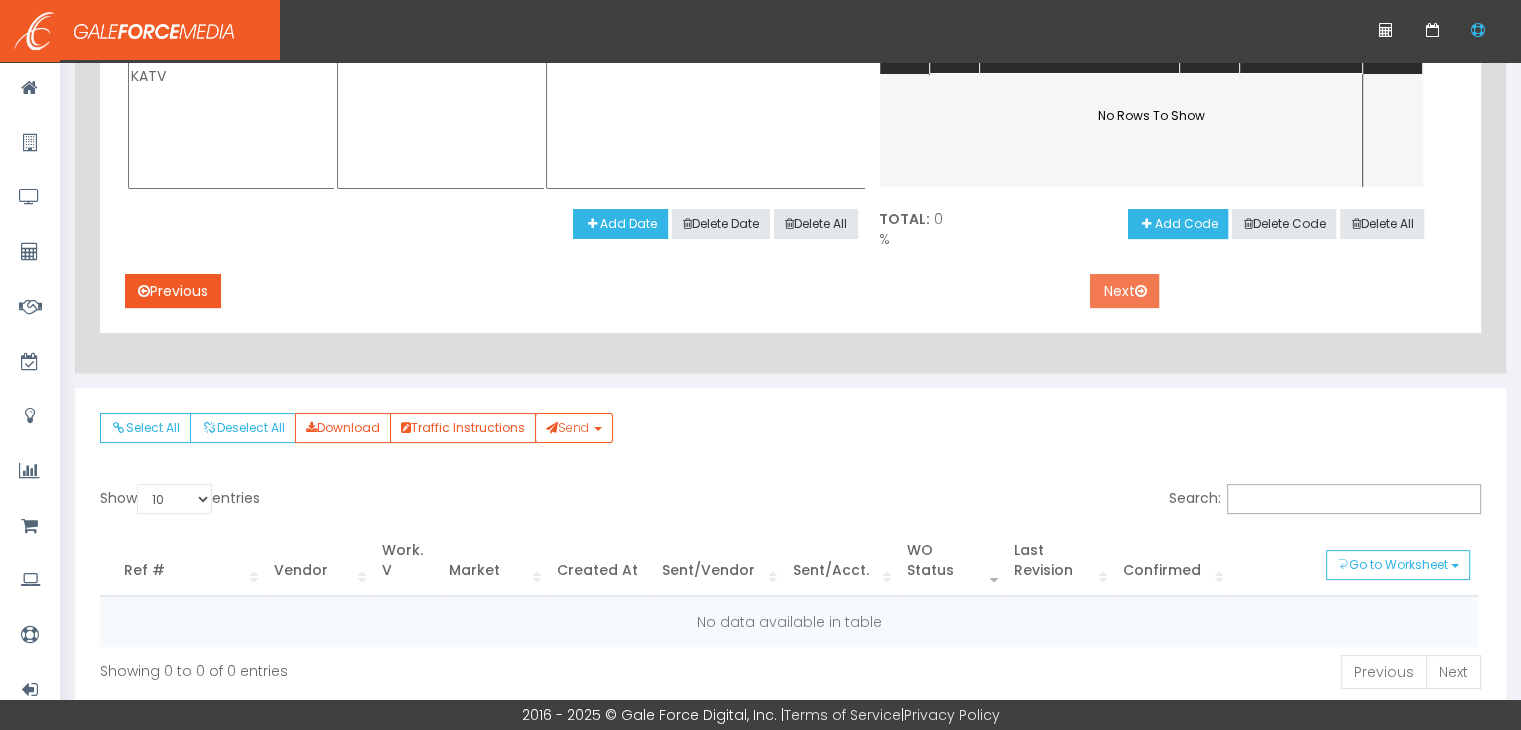 click on "Next" at bounding box center [1124, 291] 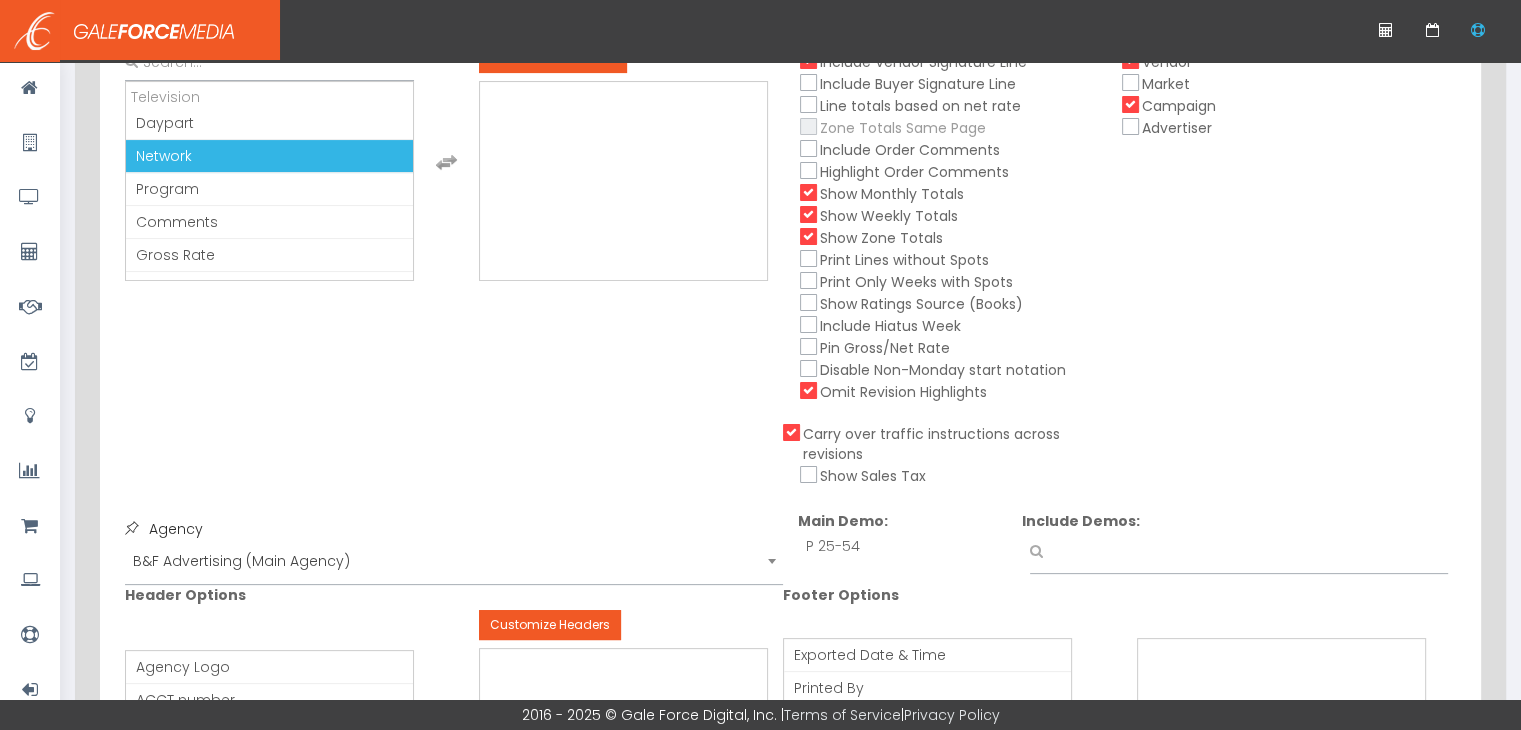 click on "Network" at bounding box center [164, 156] 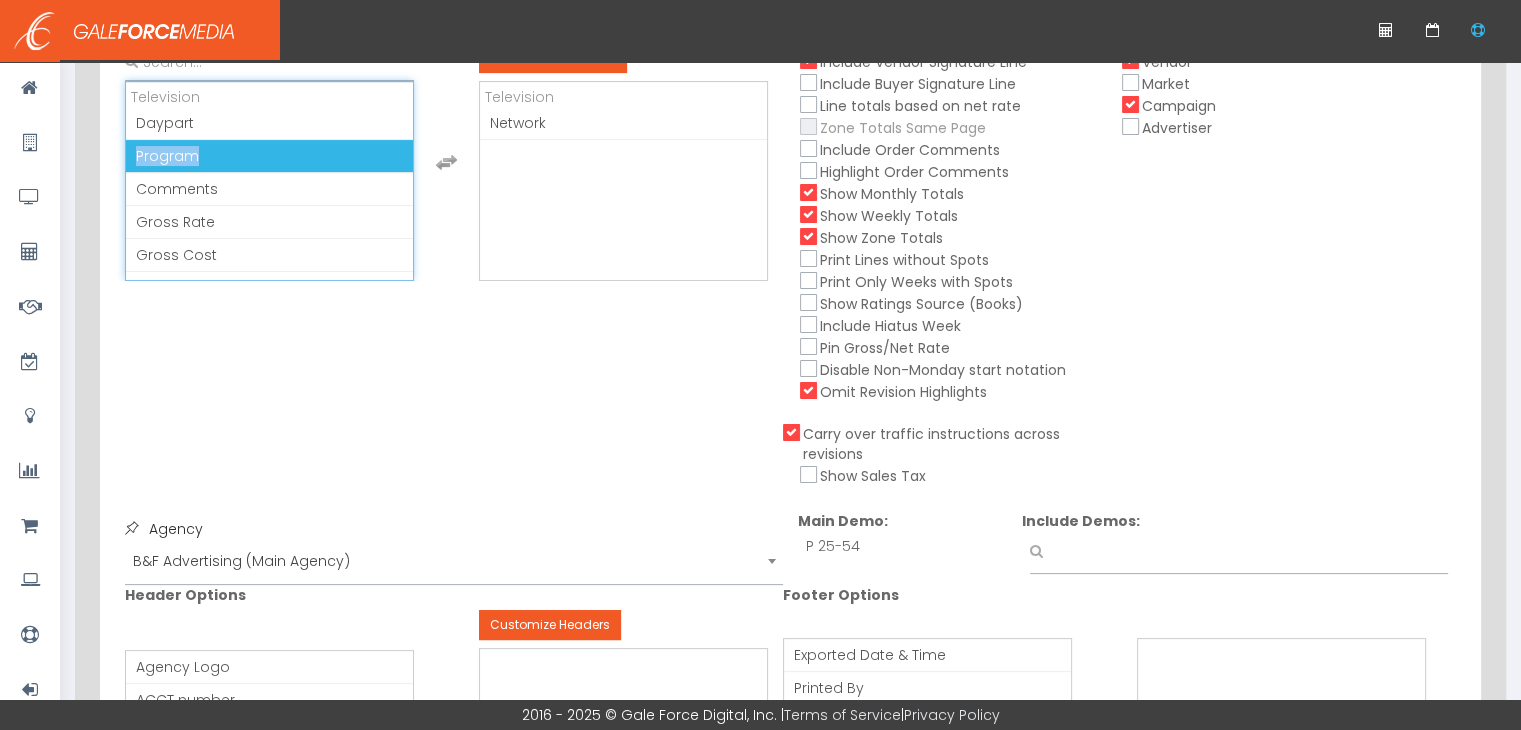 click on "Program" at bounding box center [167, 156] 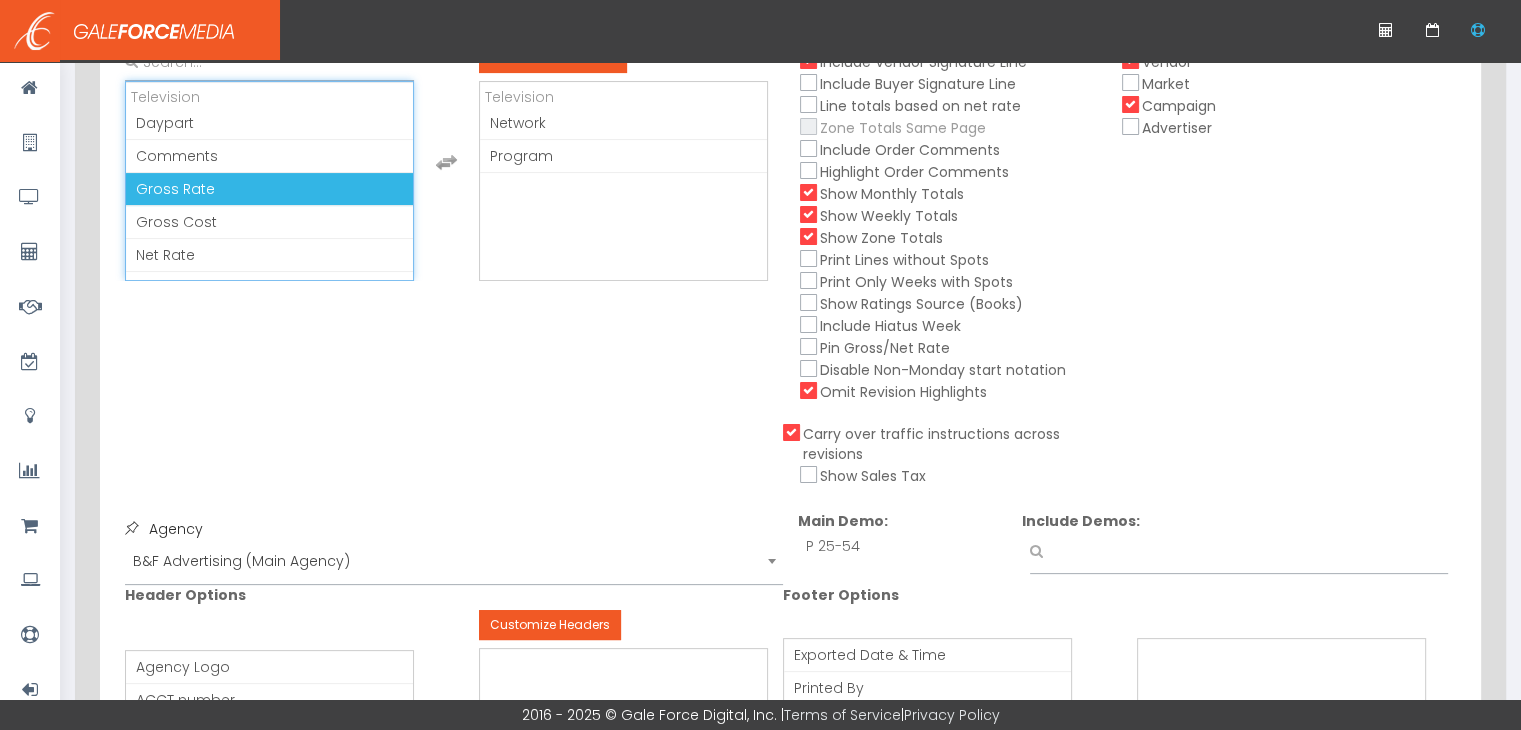 click on "Gross Rate" at bounding box center [175, 189] 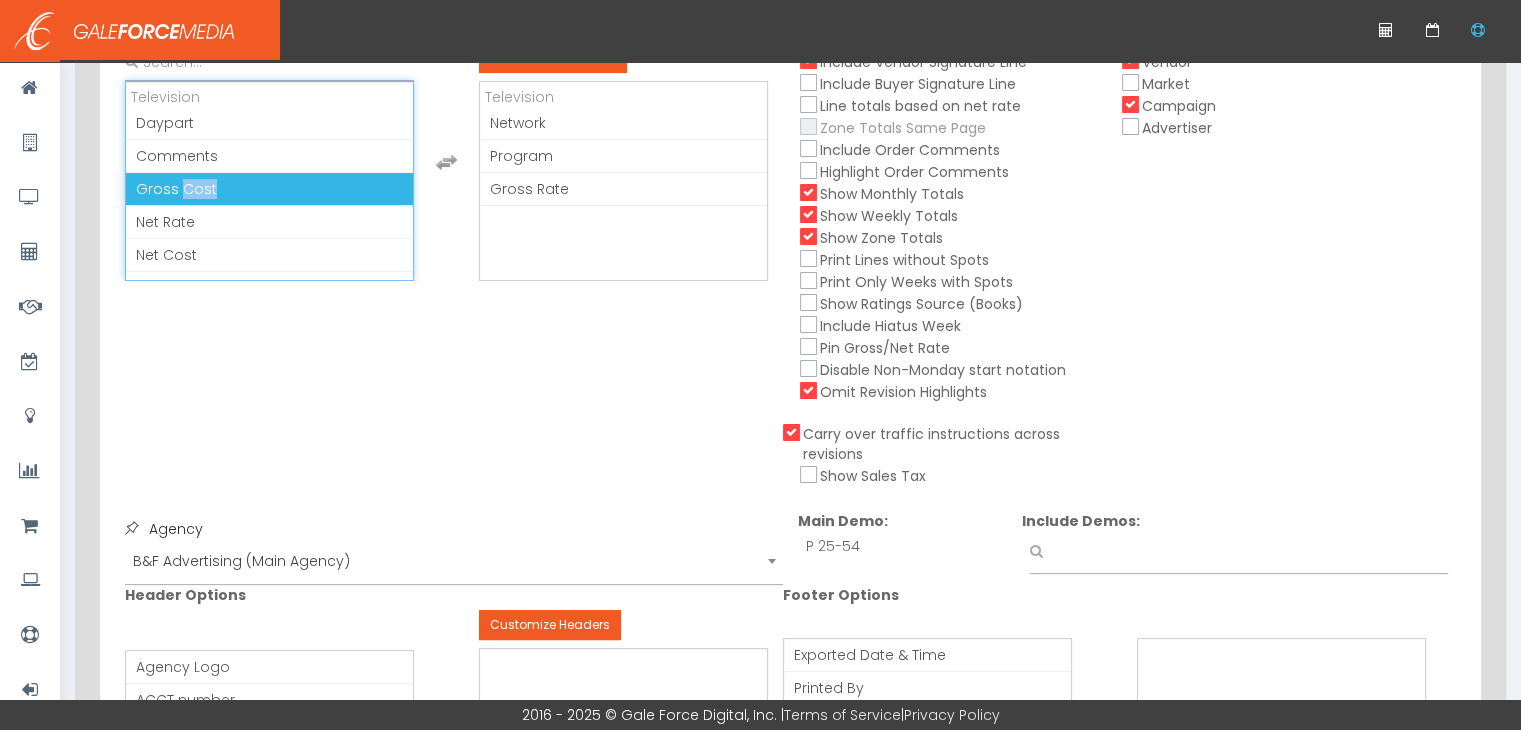 click on "Gross Cost" at bounding box center (176, 189) 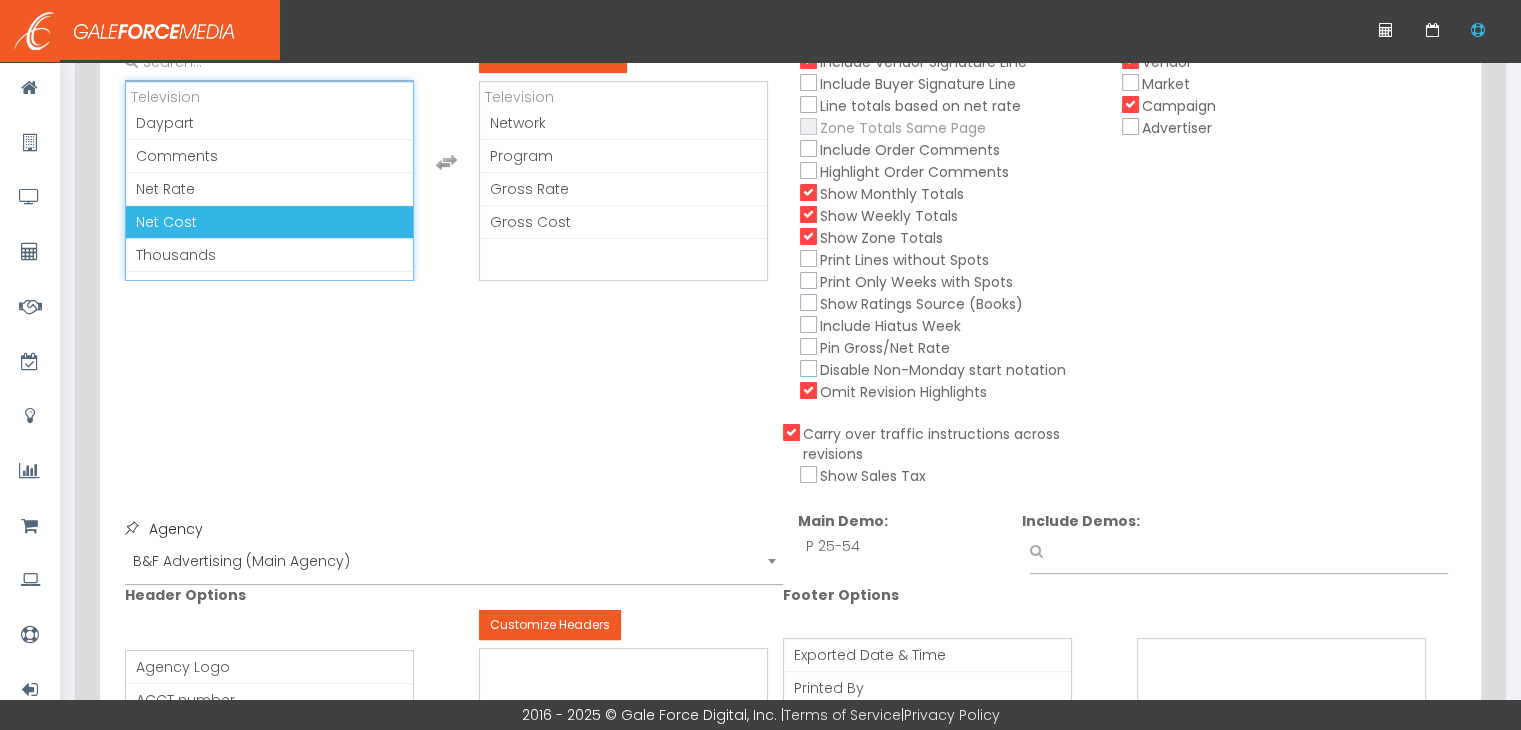 click on "Net Cost" at bounding box center (166, 222) 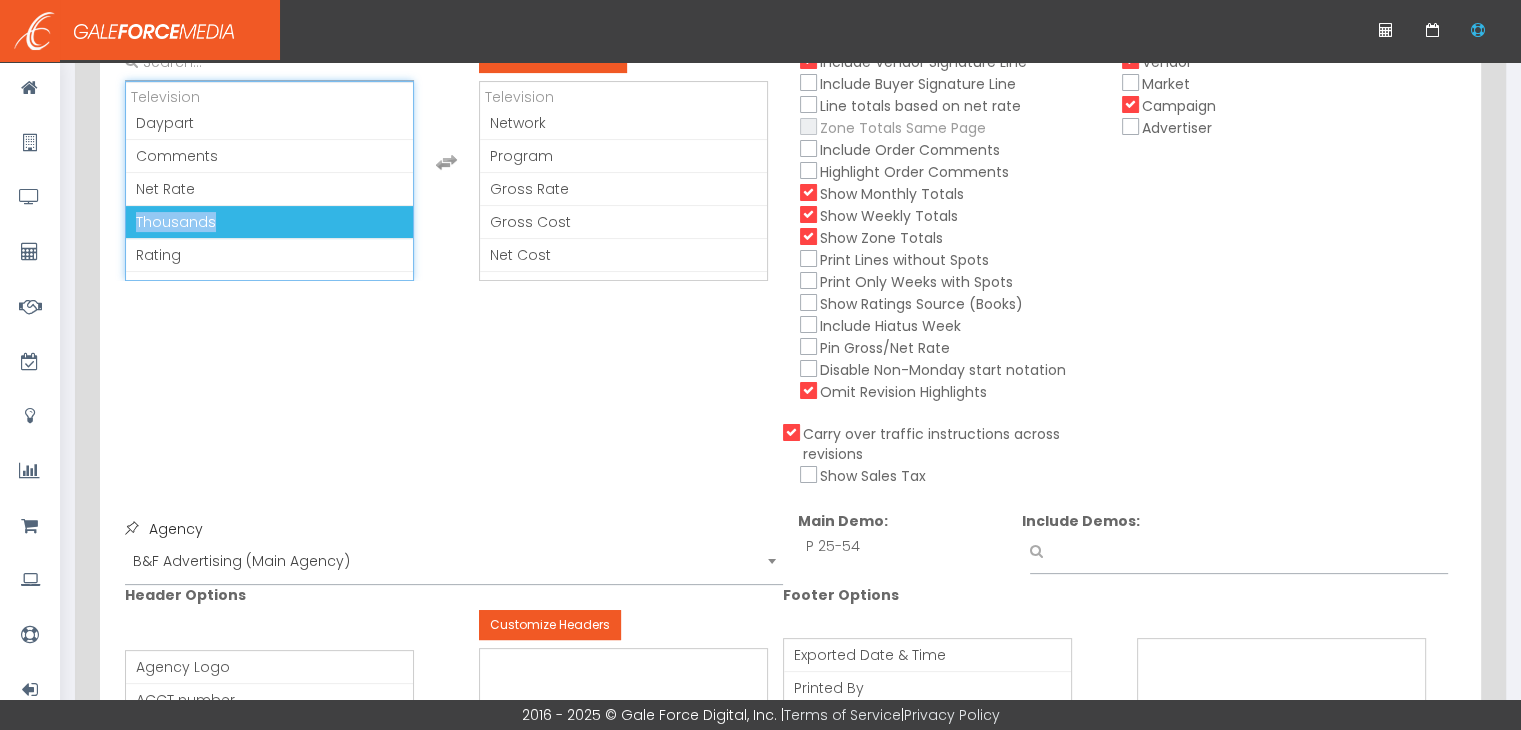 click on "Thousands" at bounding box center [176, 222] 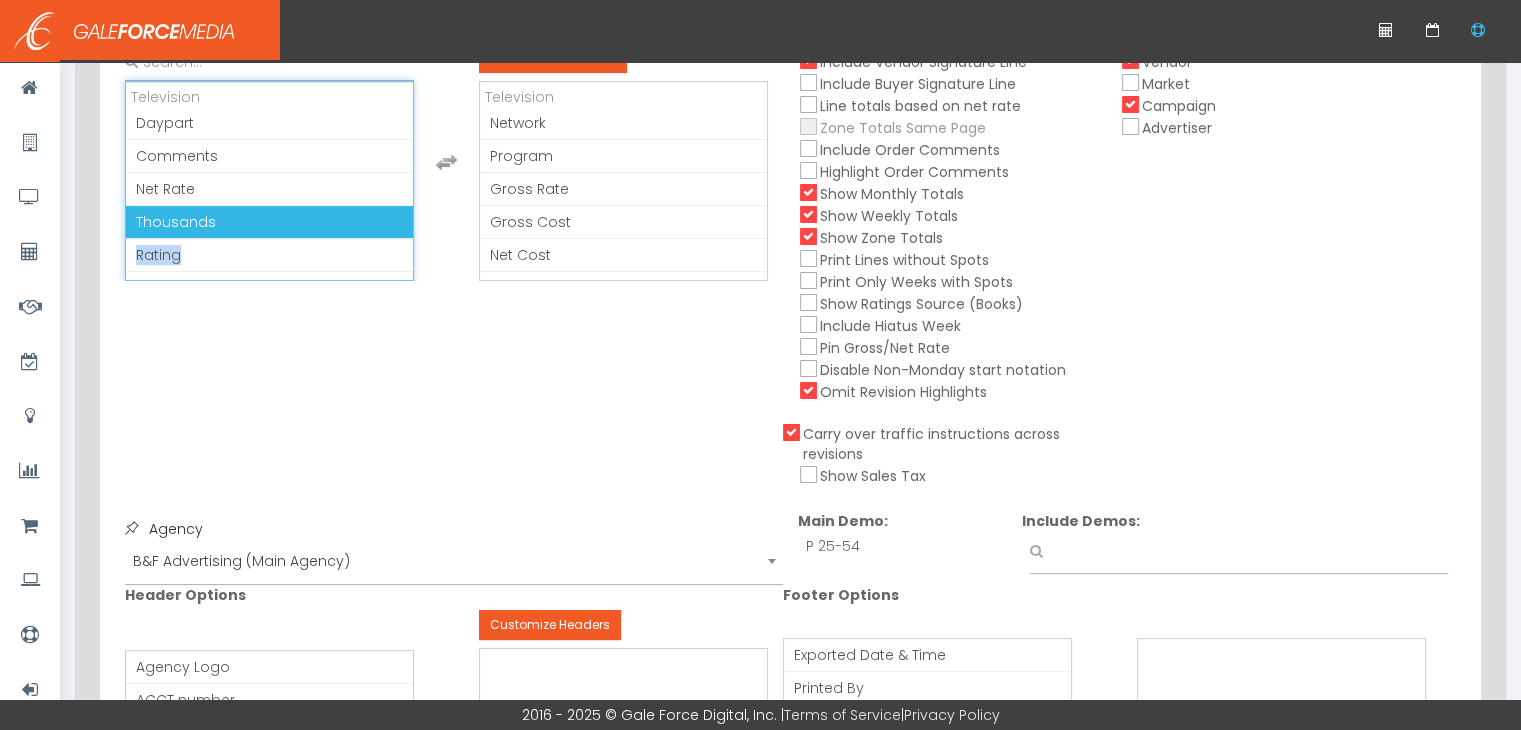 click on "Rating" at bounding box center [269, 255] 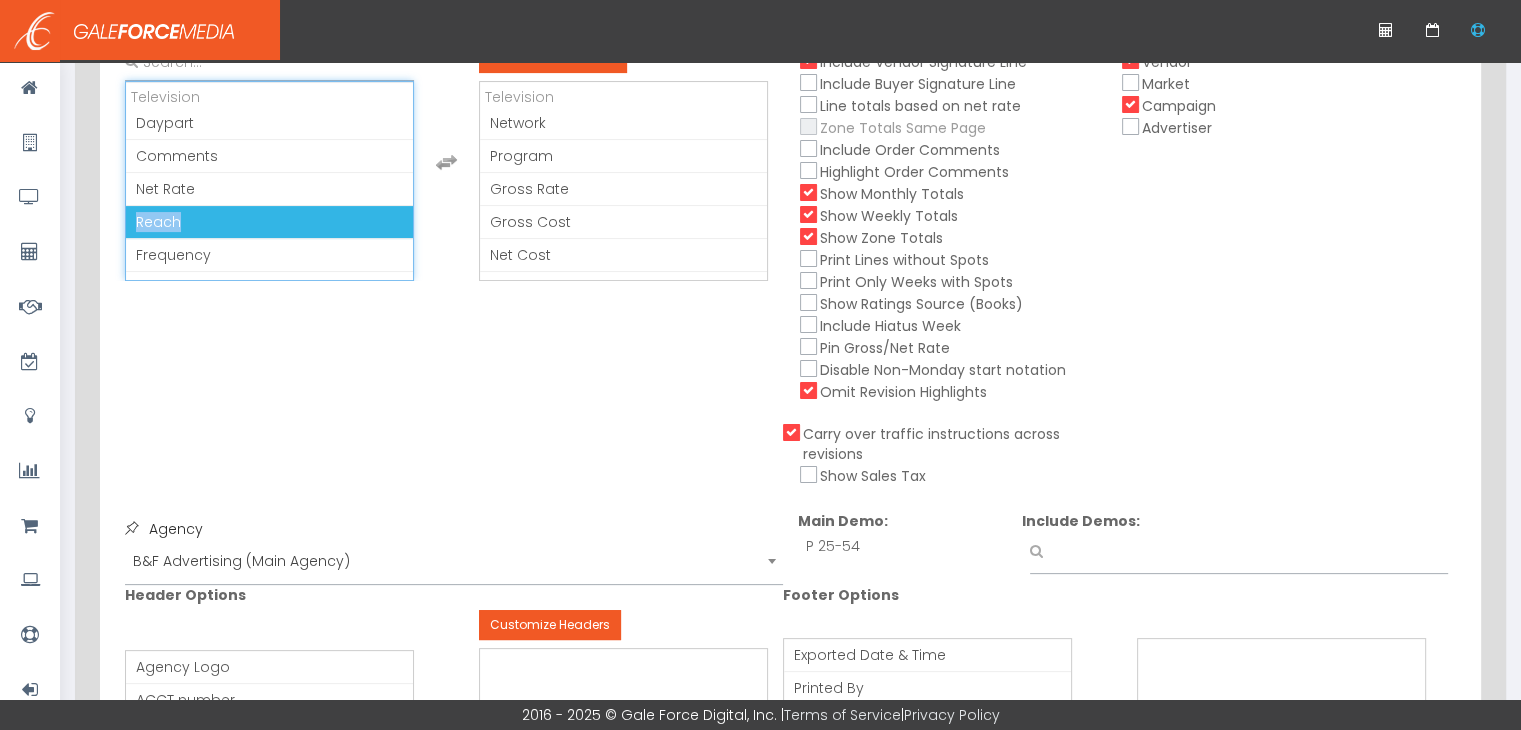 click on "Reach" at bounding box center [269, 222] 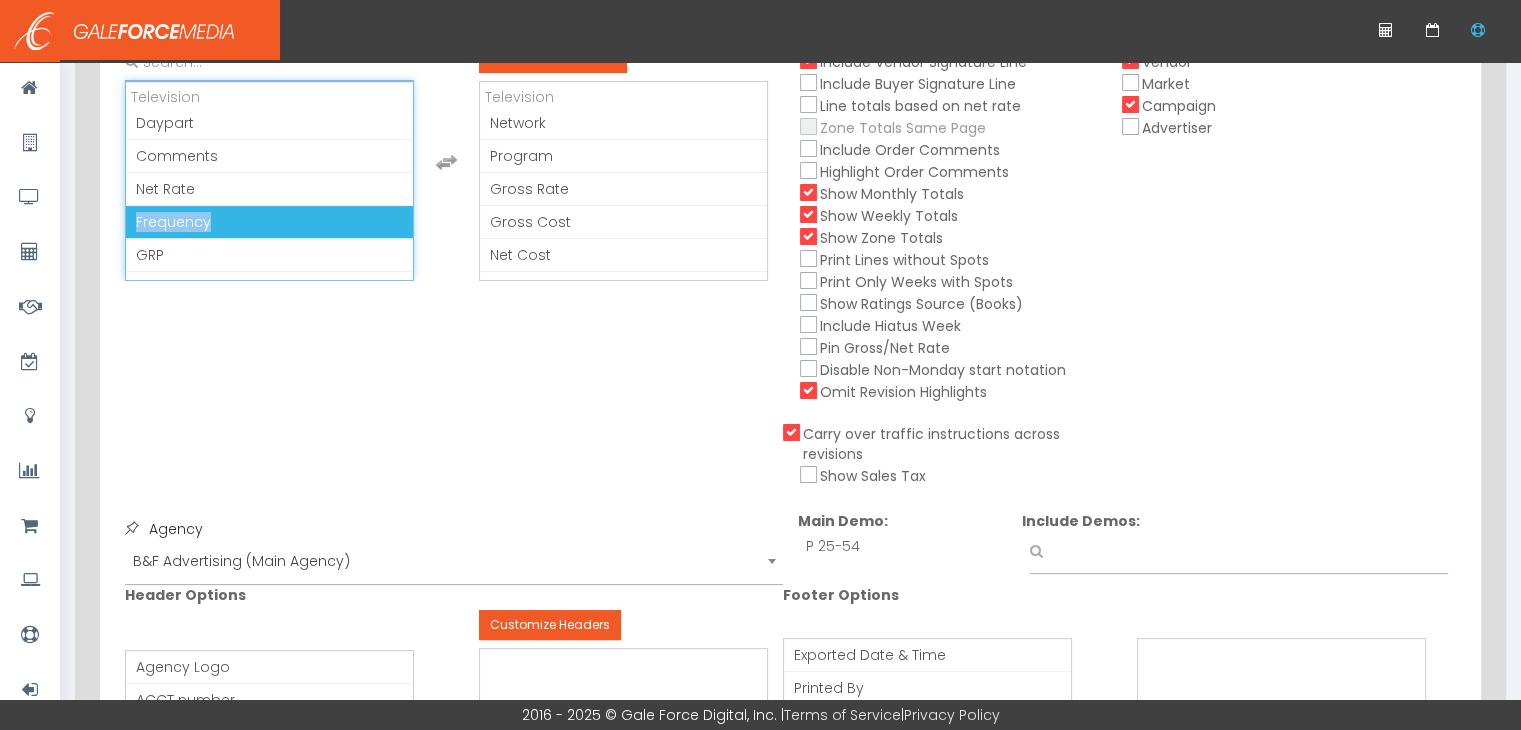 click on "Frequency" at bounding box center (173, 222) 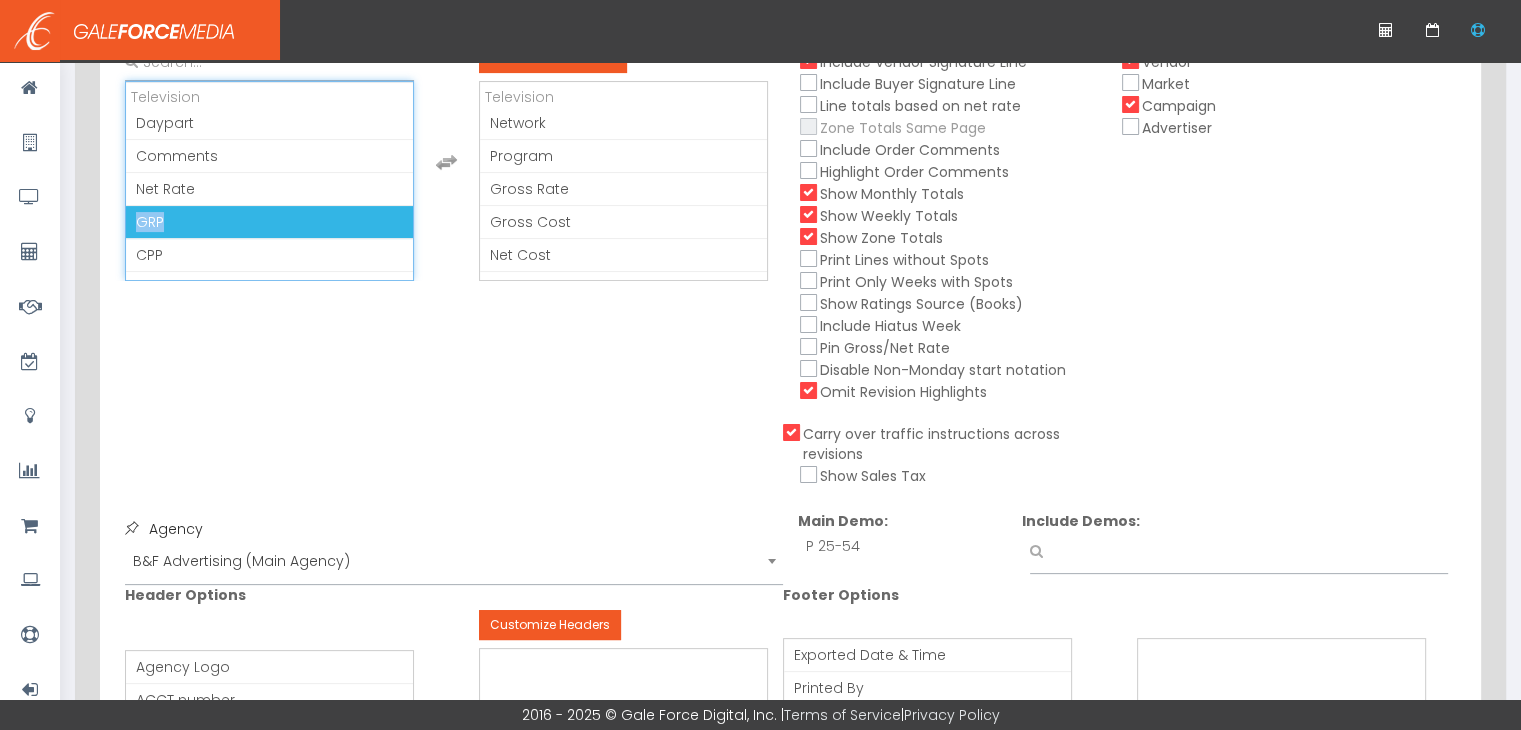 click on "GRP" at bounding box center (269, 222) 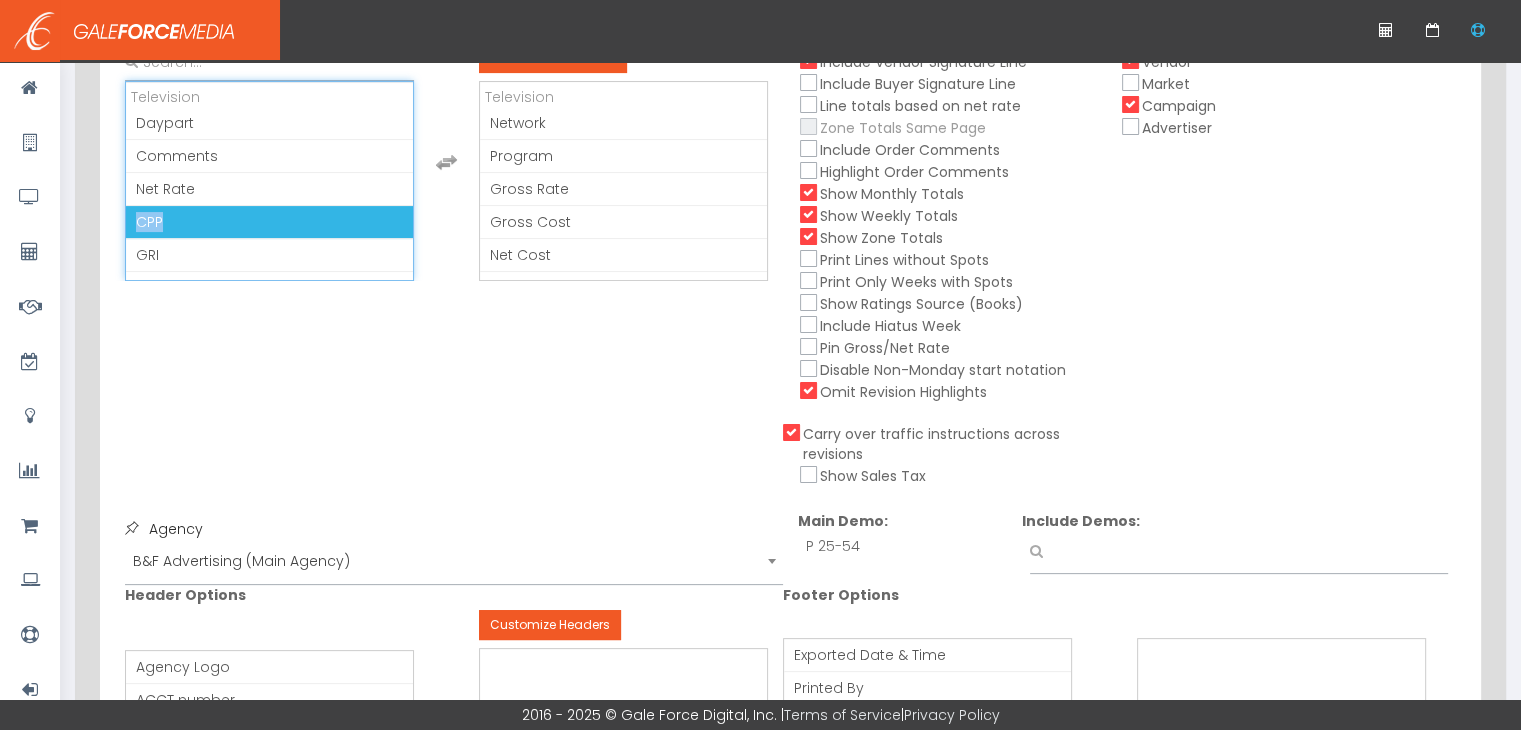 click on "CPP" at bounding box center (269, 222) 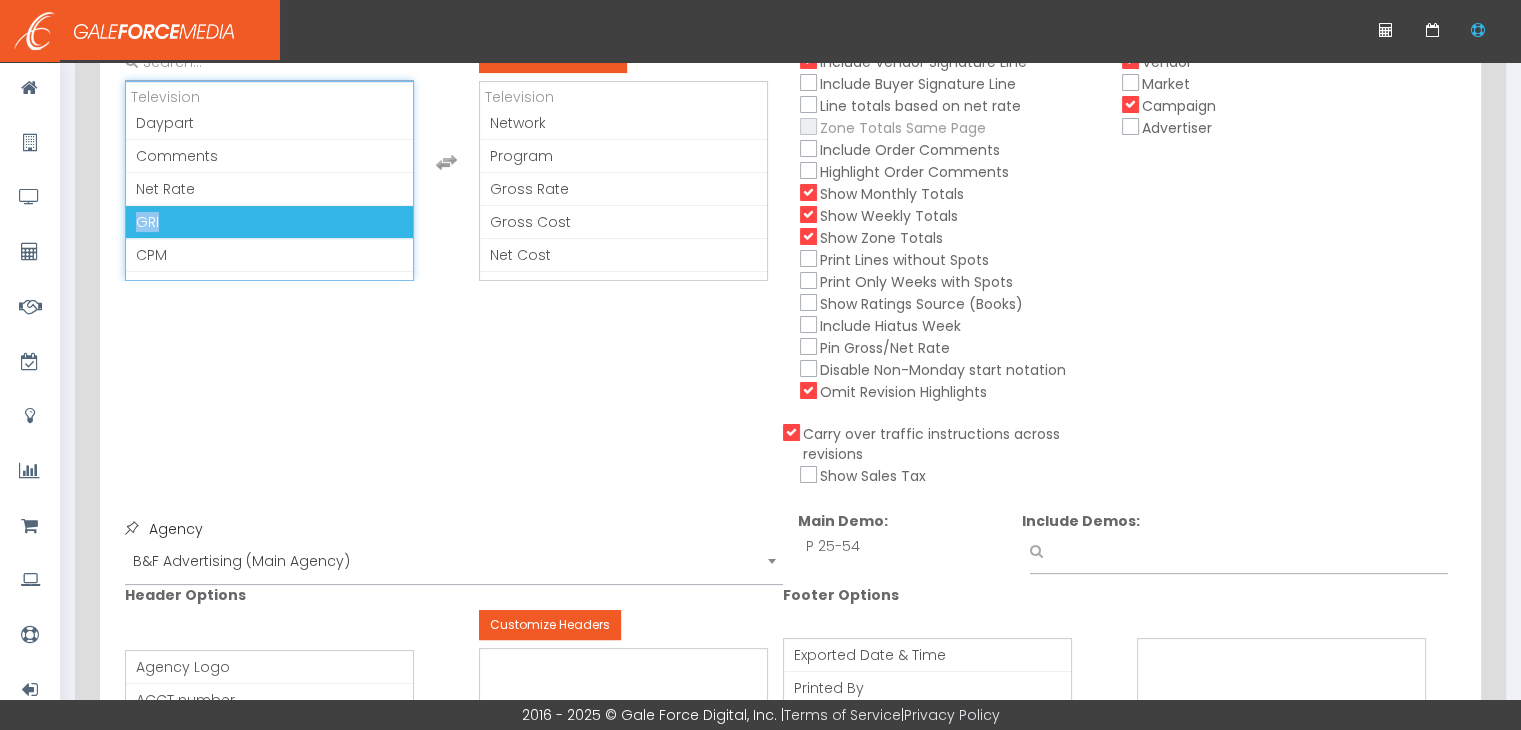 click on "GRI" at bounding box center (269, 222) 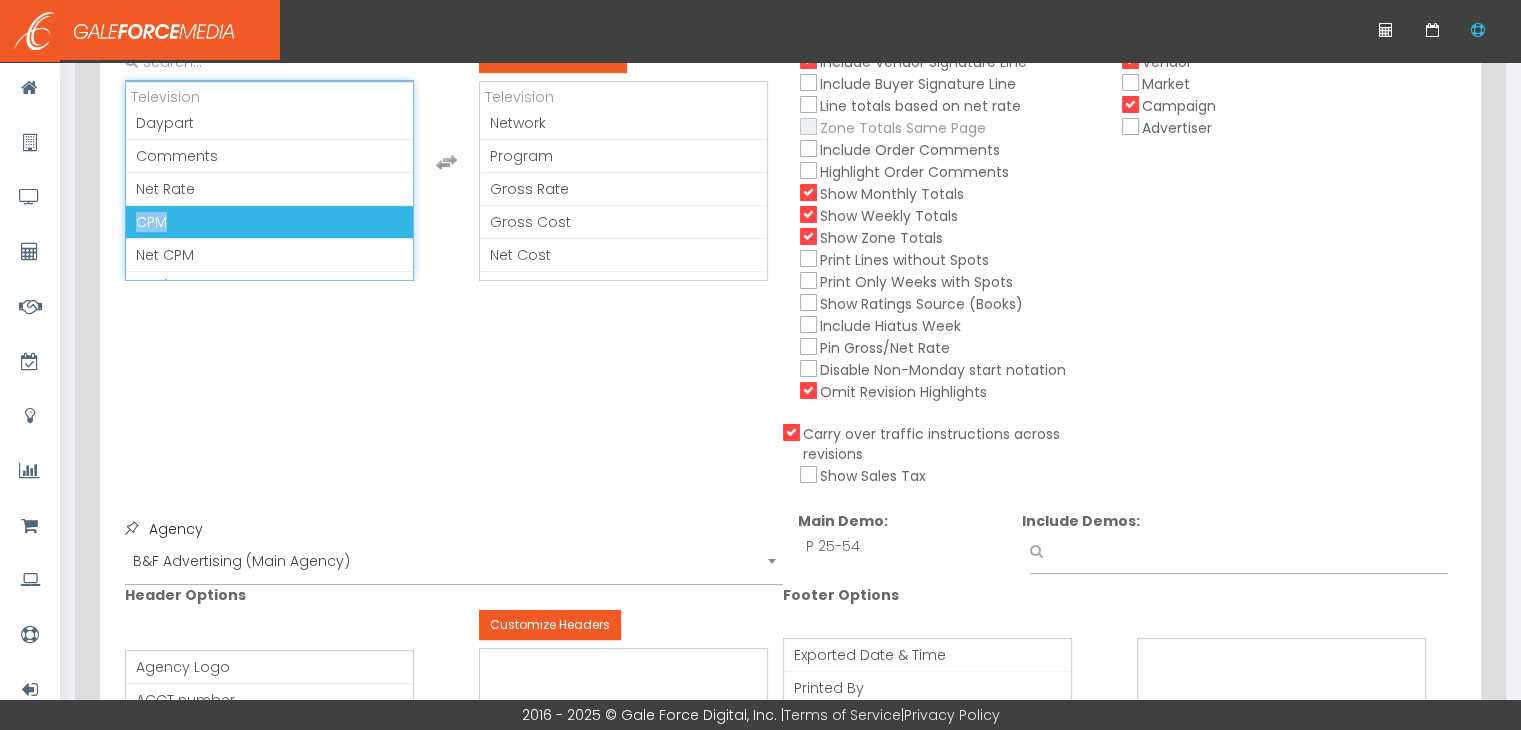 click on "[CPM]" at bounding box center (269, 222) 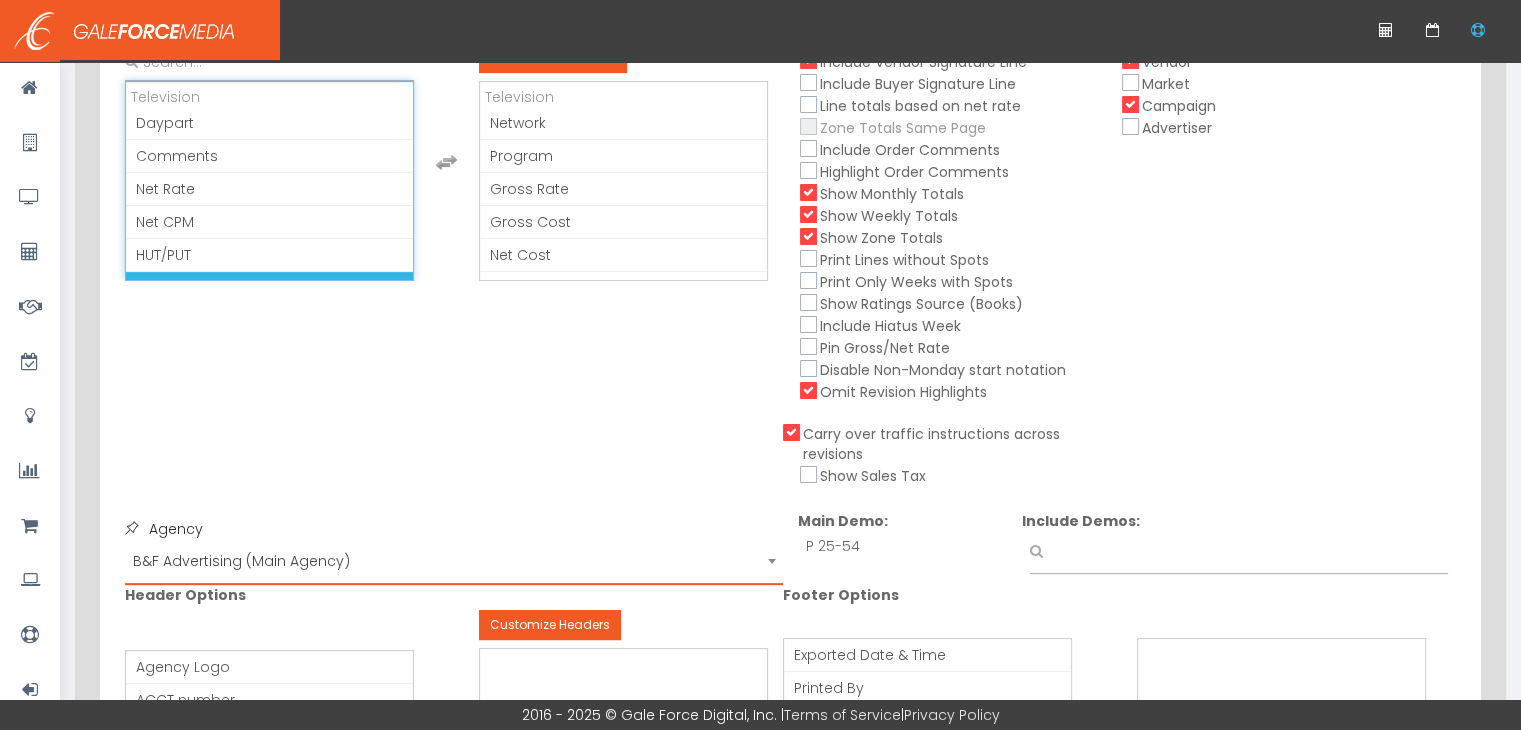 click on "B&F Advertising (Main Agency)" at bounding box center [454, 561] 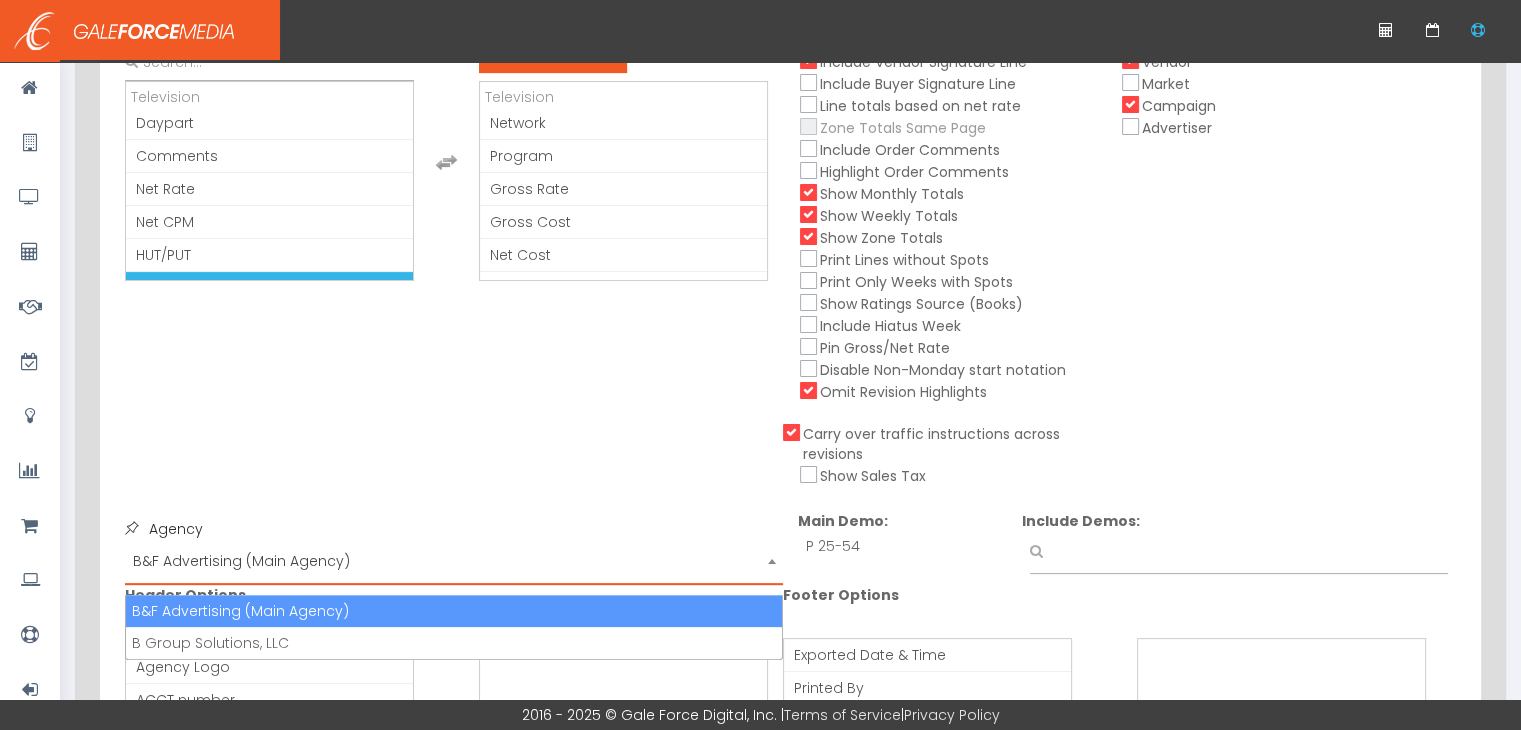scroll, scrollTop: 456, scrollLeft: 0, axis: vertical 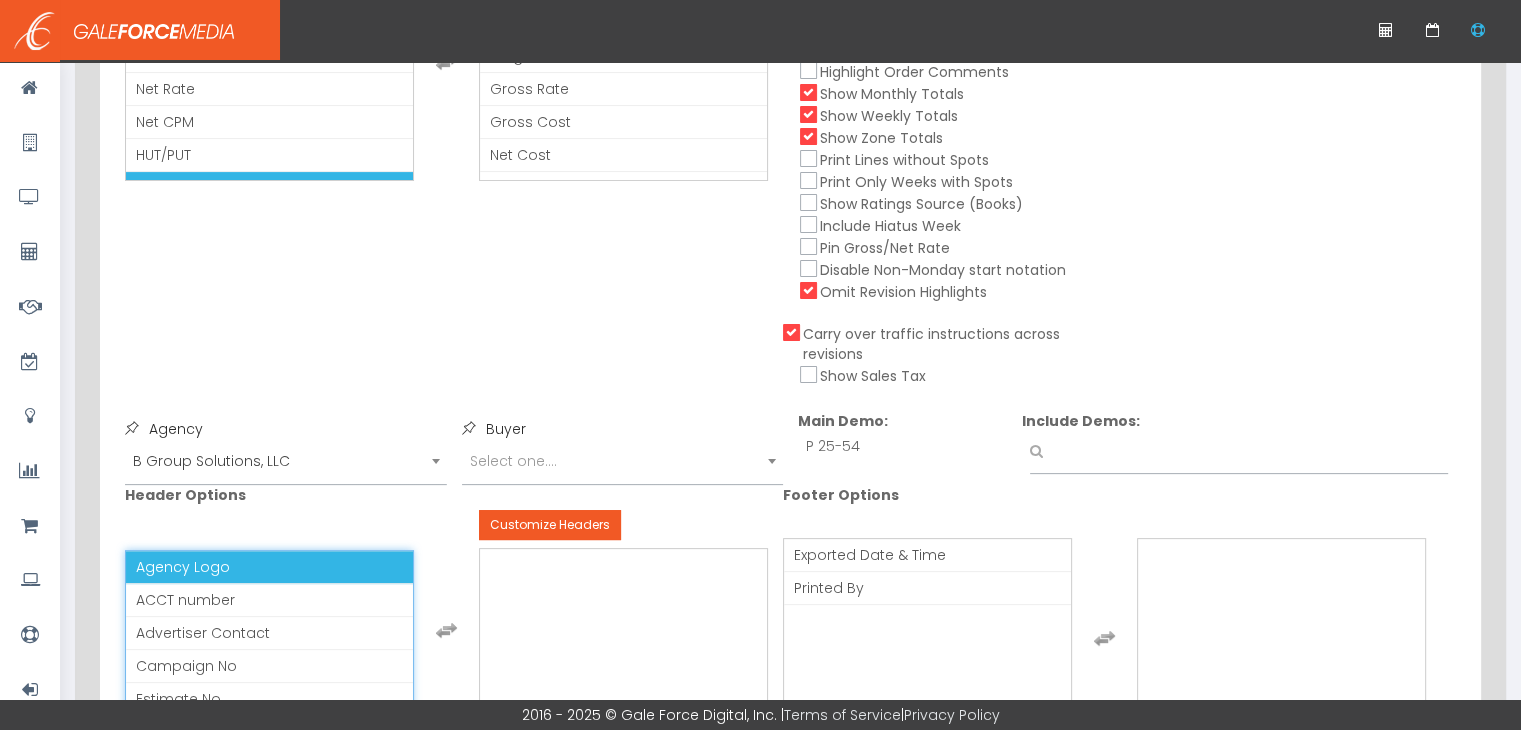click on "Agency Logo" at bounding box center [269, 567] 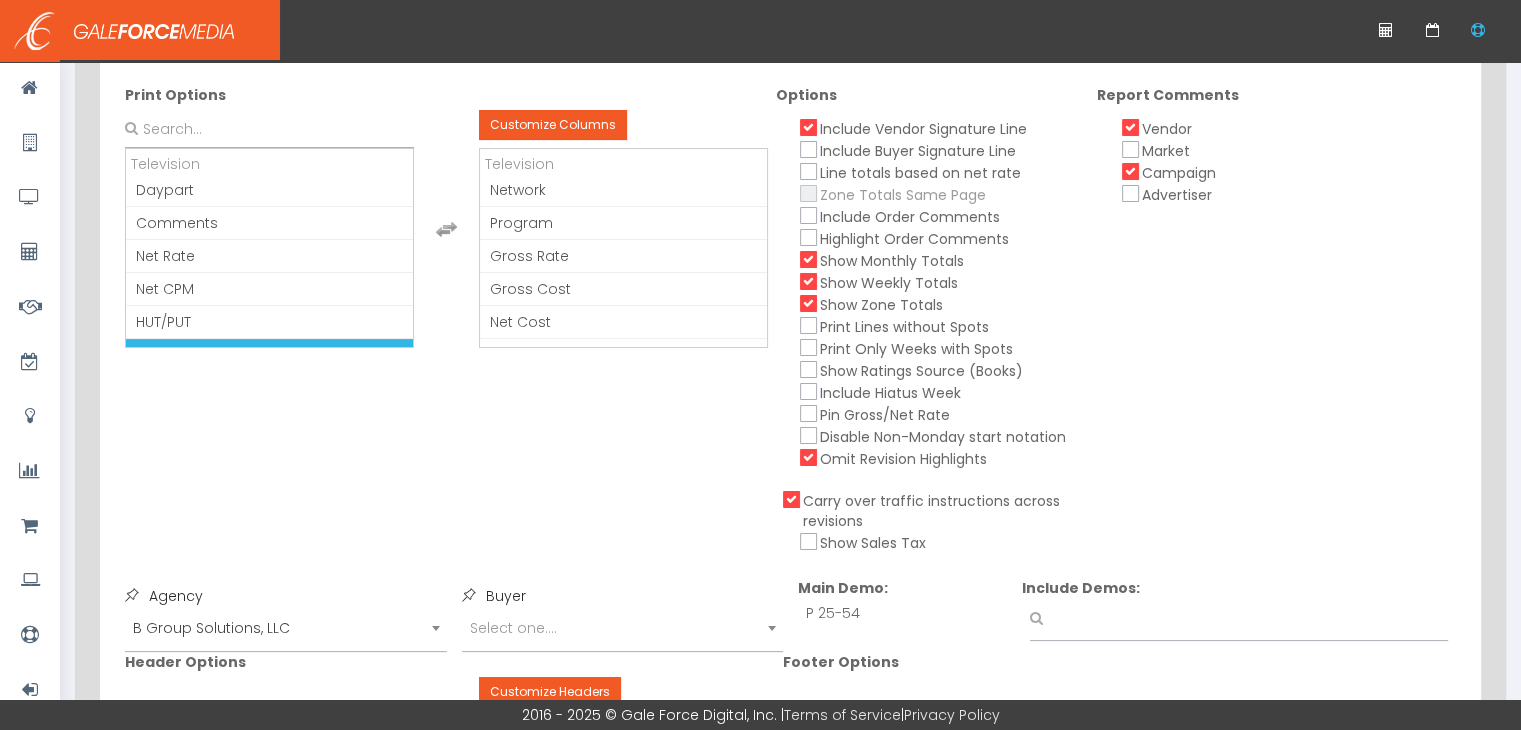scroll, scrollTop: 256, scrollLeft: 0, axis: vertical 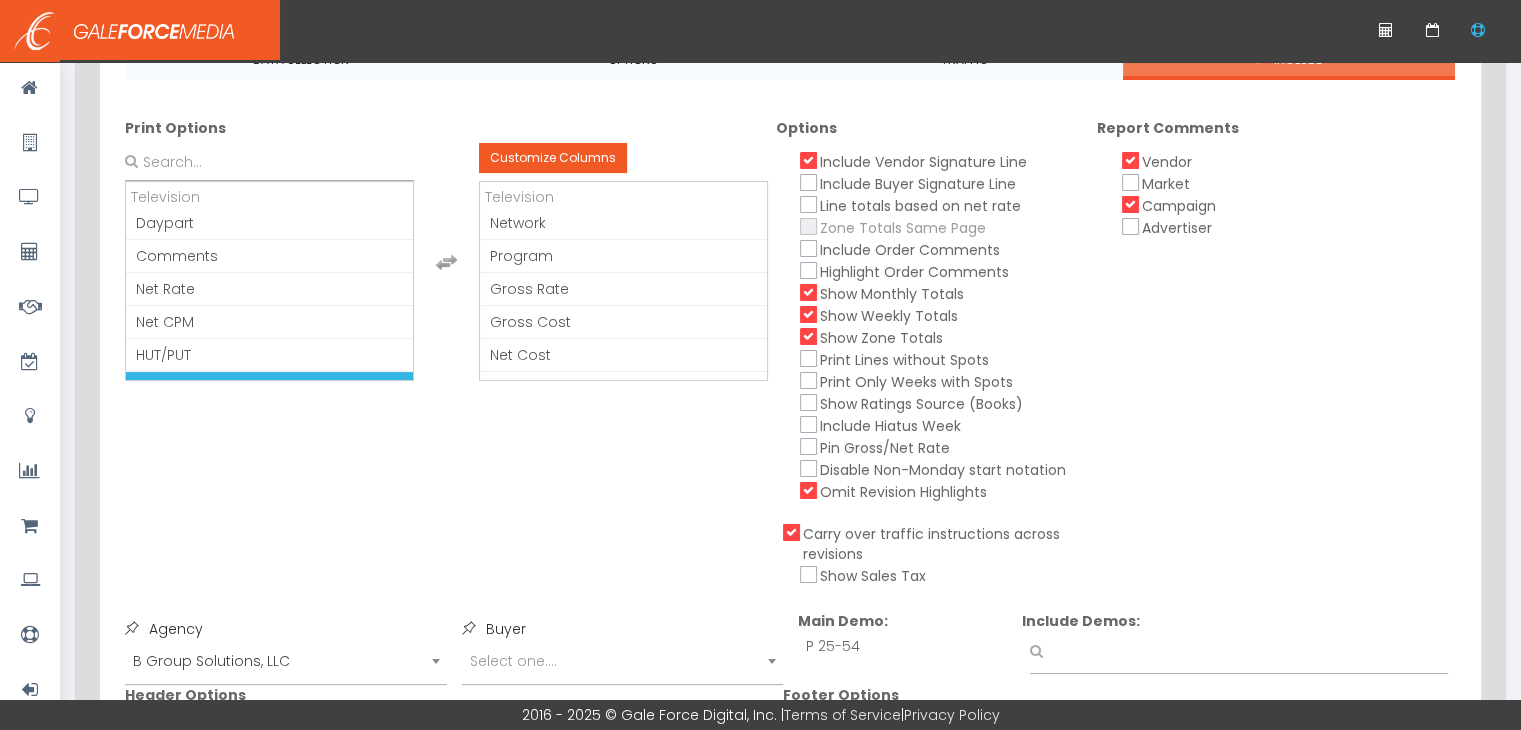 click on "Advertiser" at bounding box center (1177, 228) 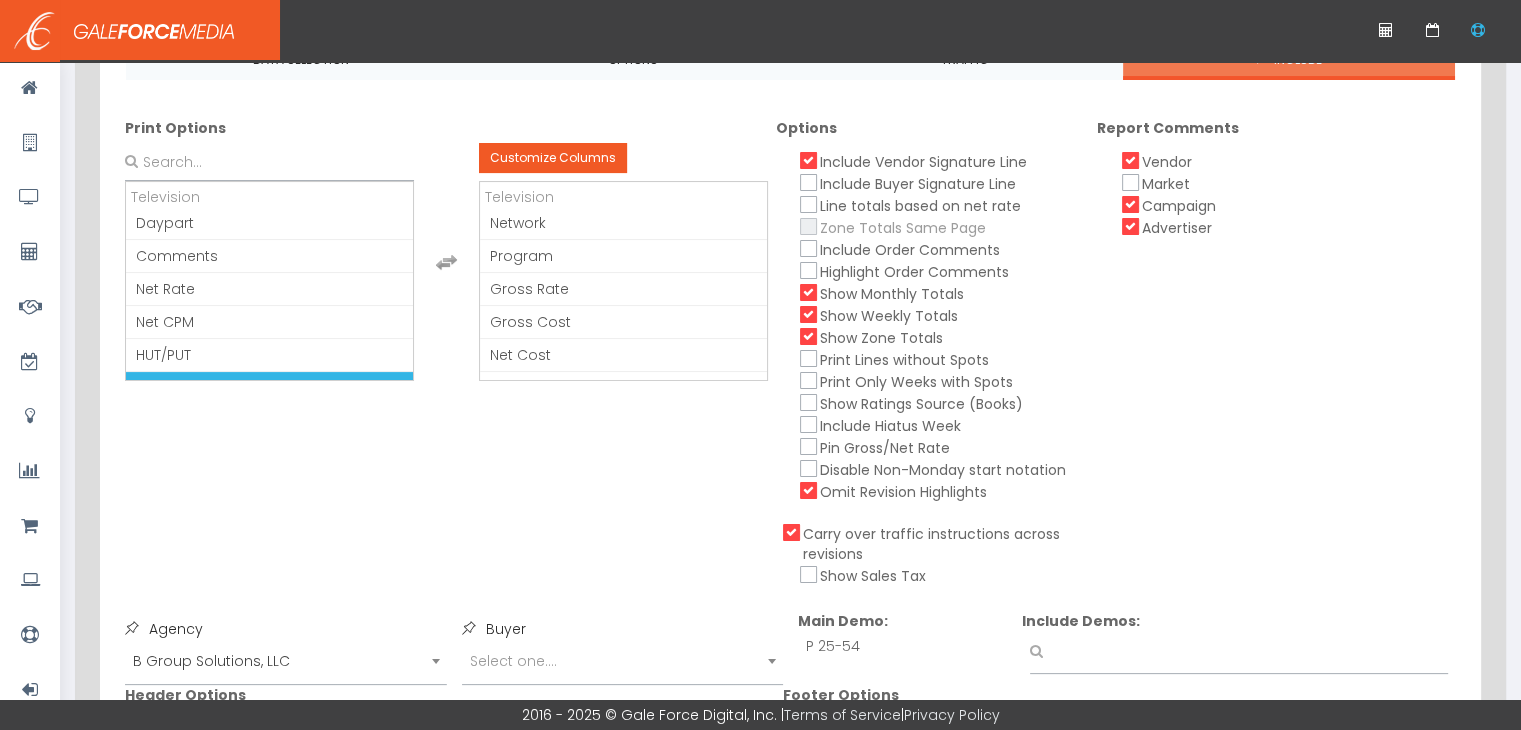 click on "Market" at bounding box center (1166, 184) 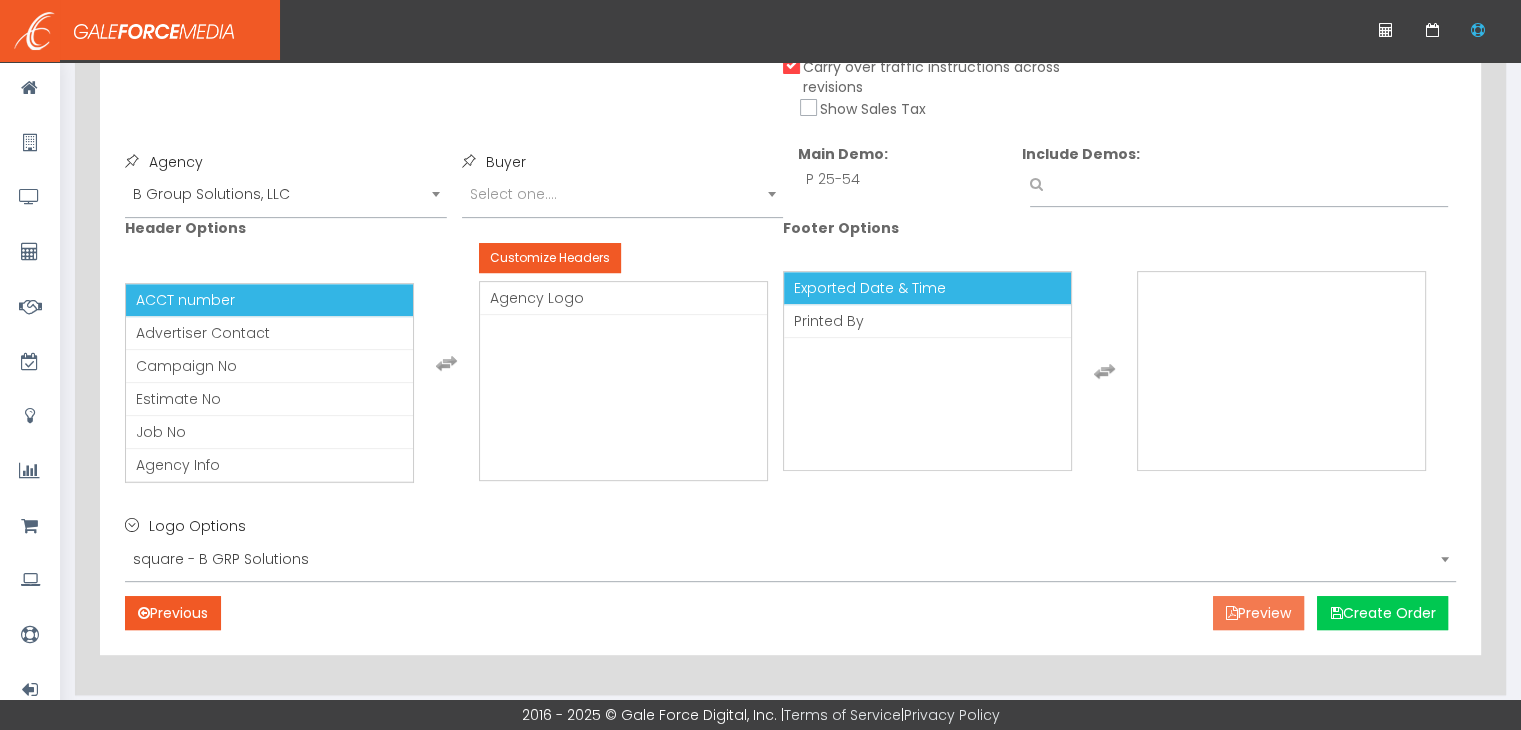 scroll, scrollTop: 756, scrollLeft: 0, axis: vertical 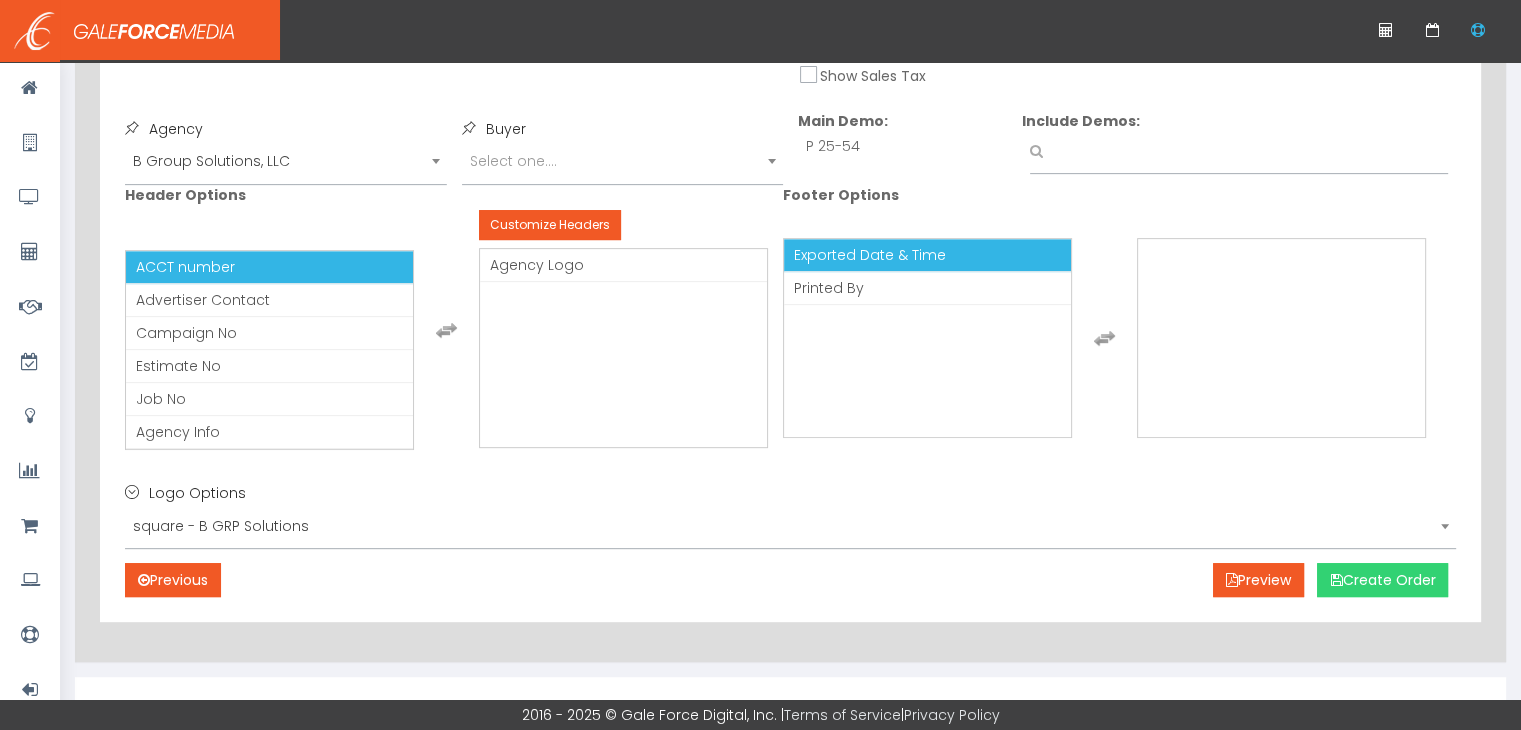 click on "Create Order" at bounding box center (1382, 580) 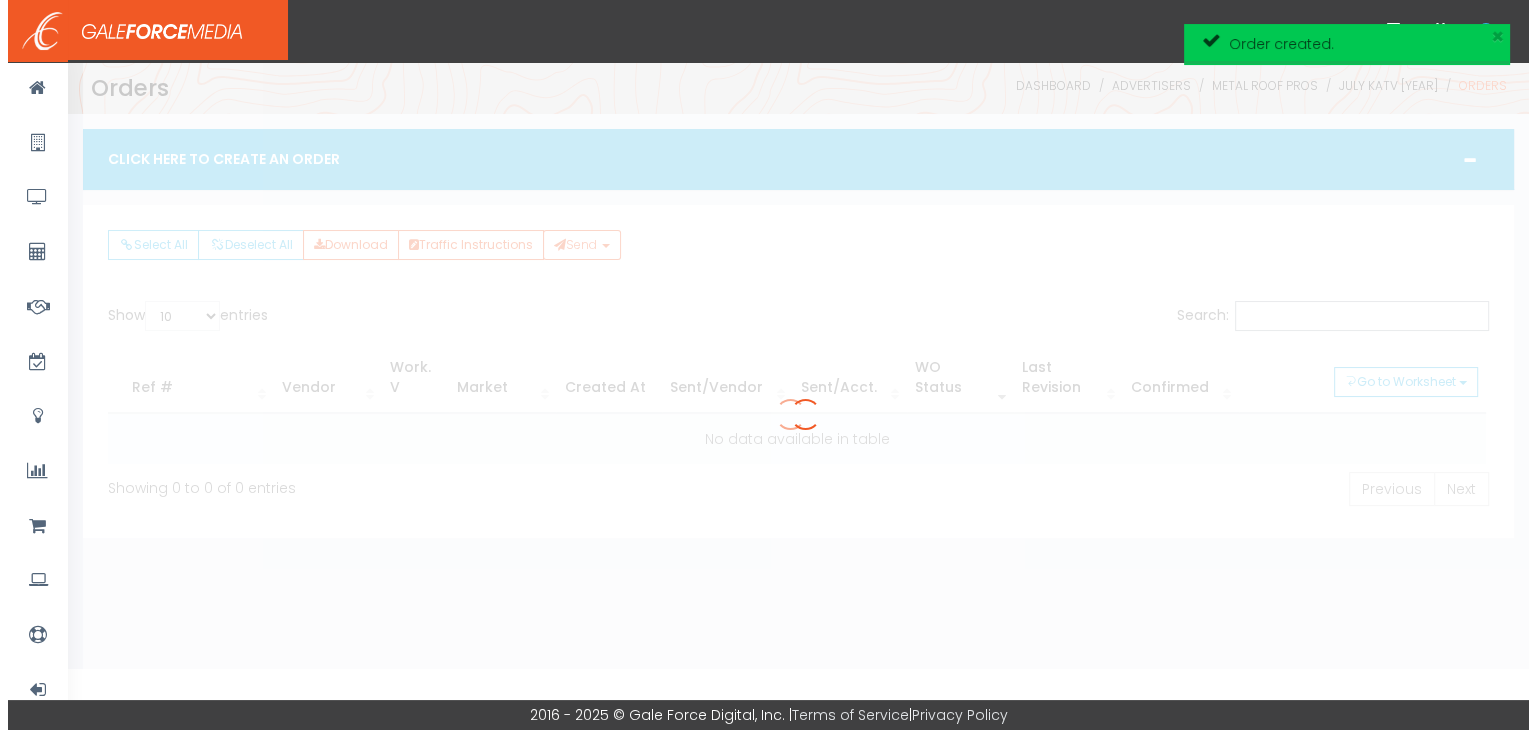 scroll, scrollTop: 0, scrollLeft: 0, axis: both 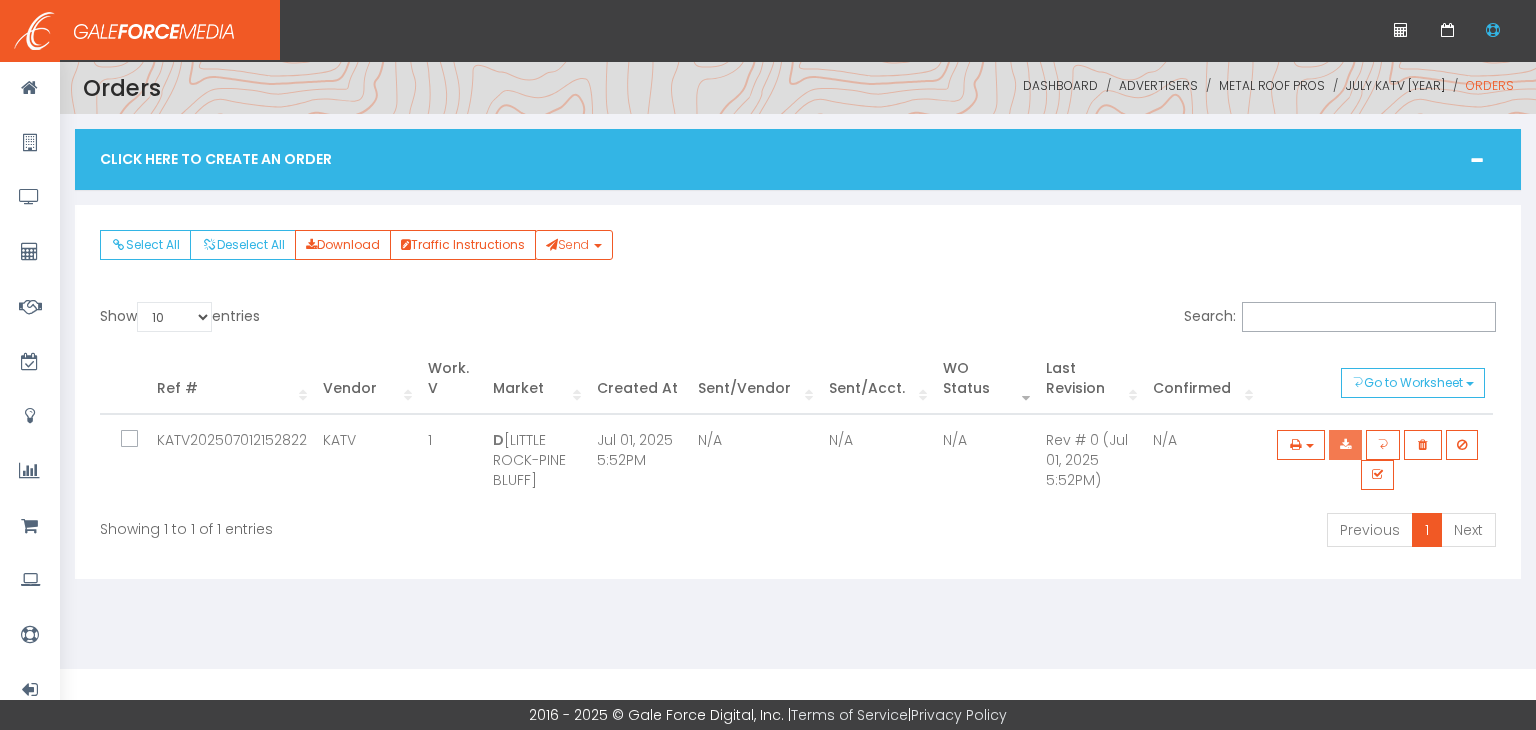 click at bounding box center [1345, 445] 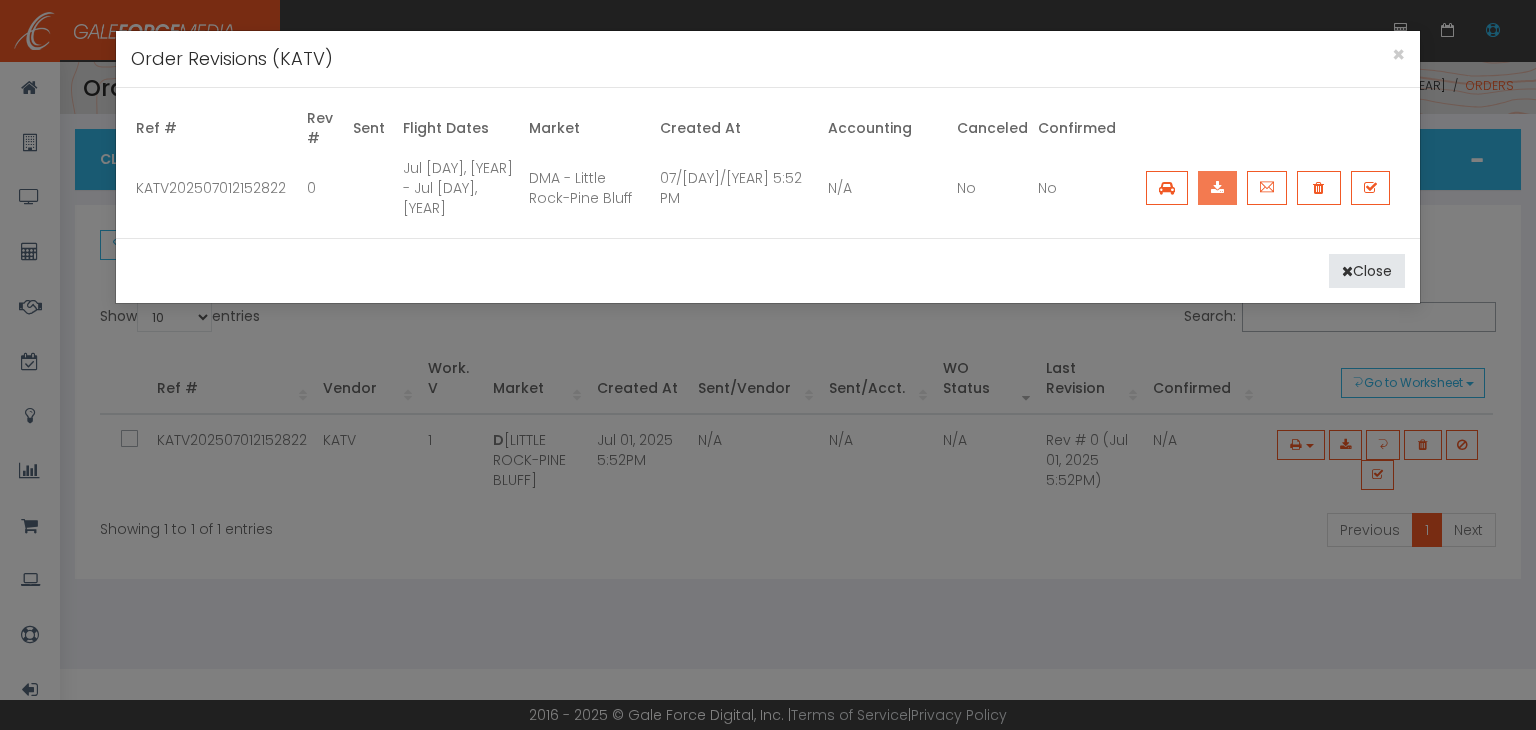 click at bounding box center [1217, 188] 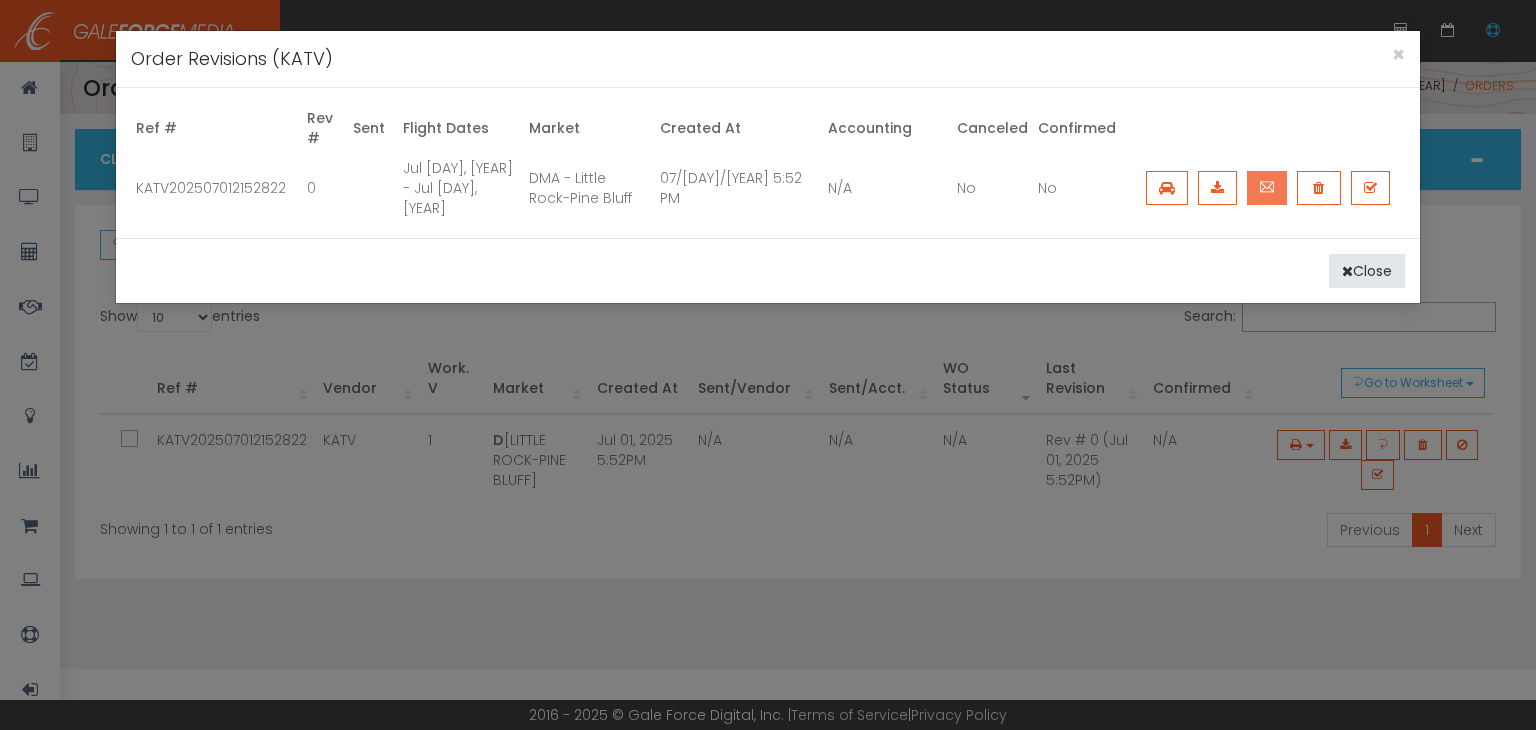 click at bounding box center (1267, 187) 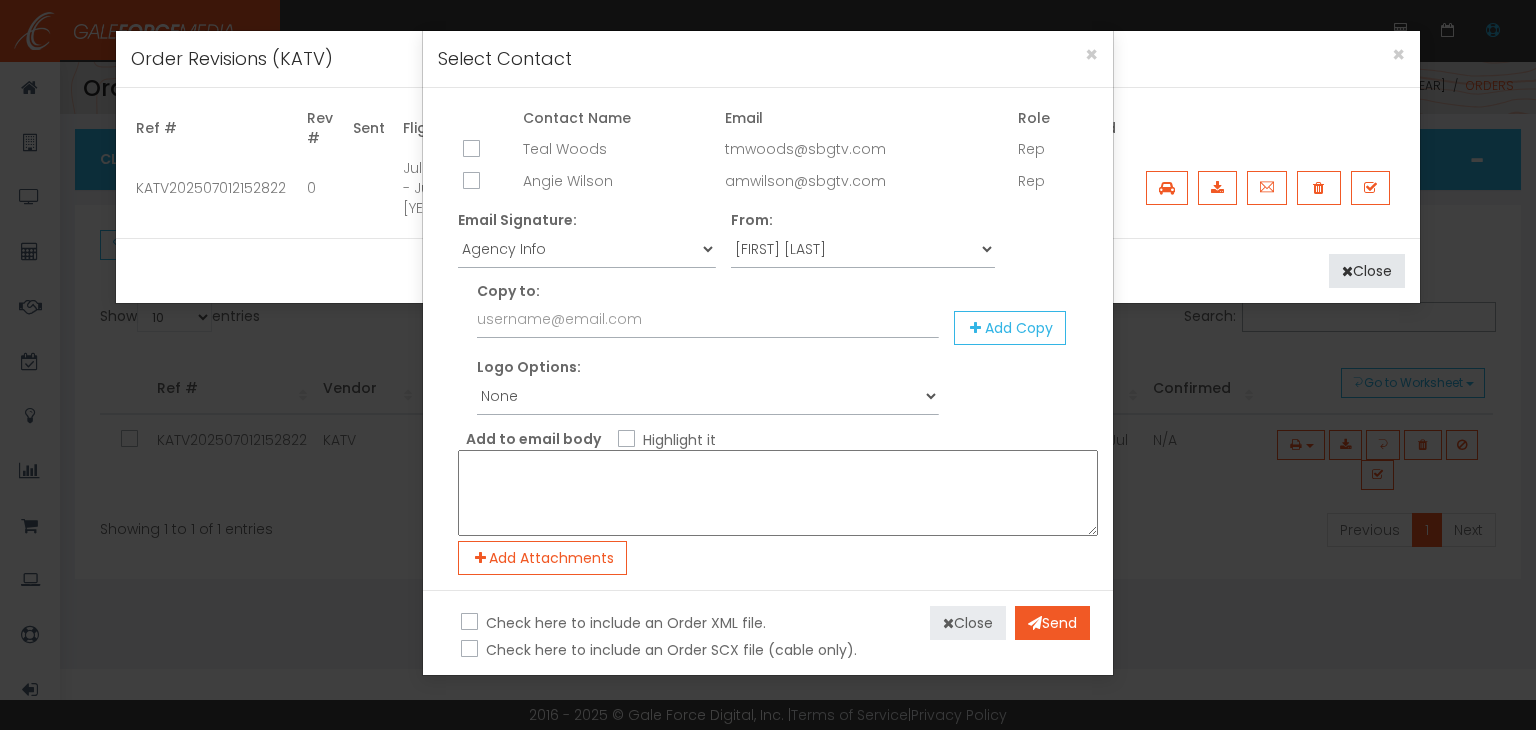 click on "Close" at bounding box center [968, 623] 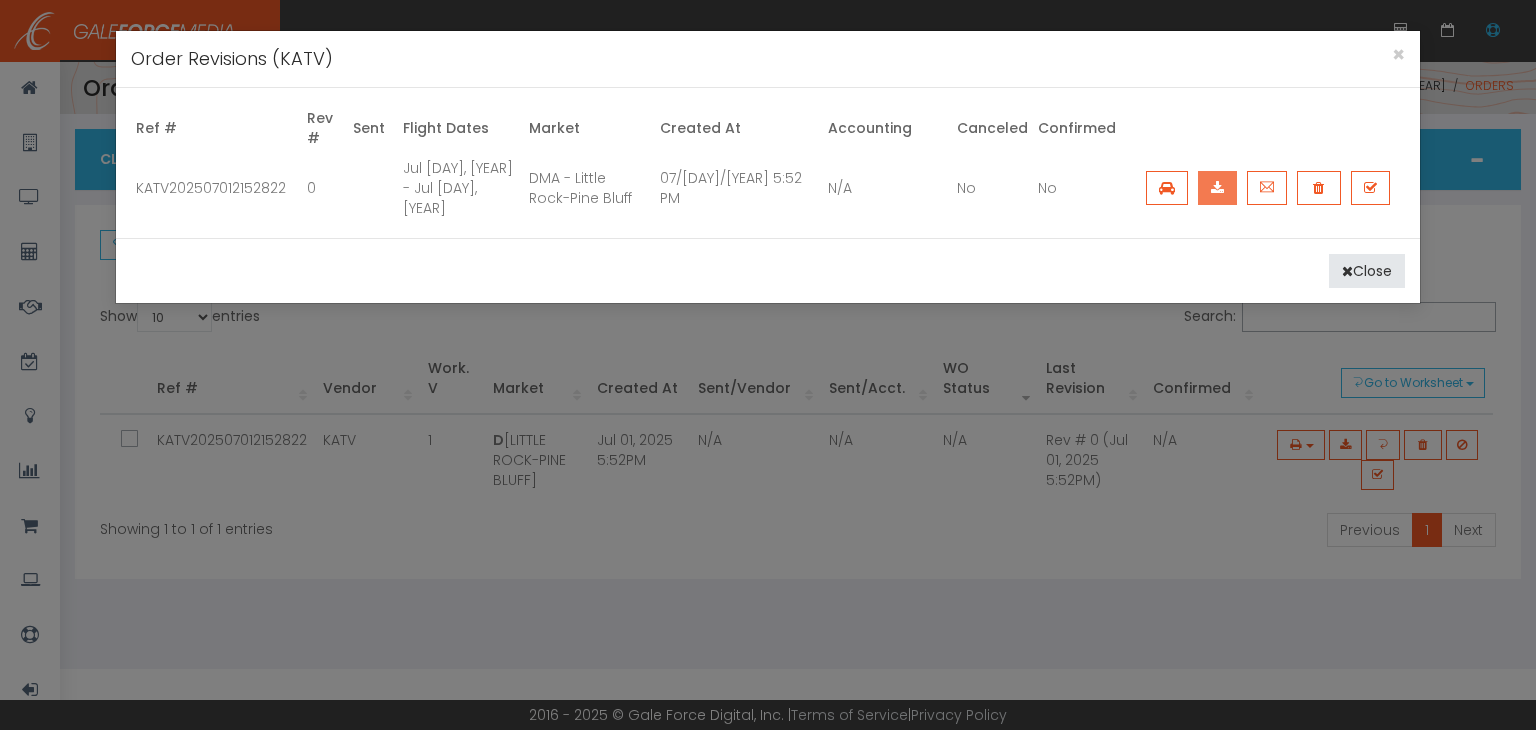 click at bounding box center [1217, 188] 